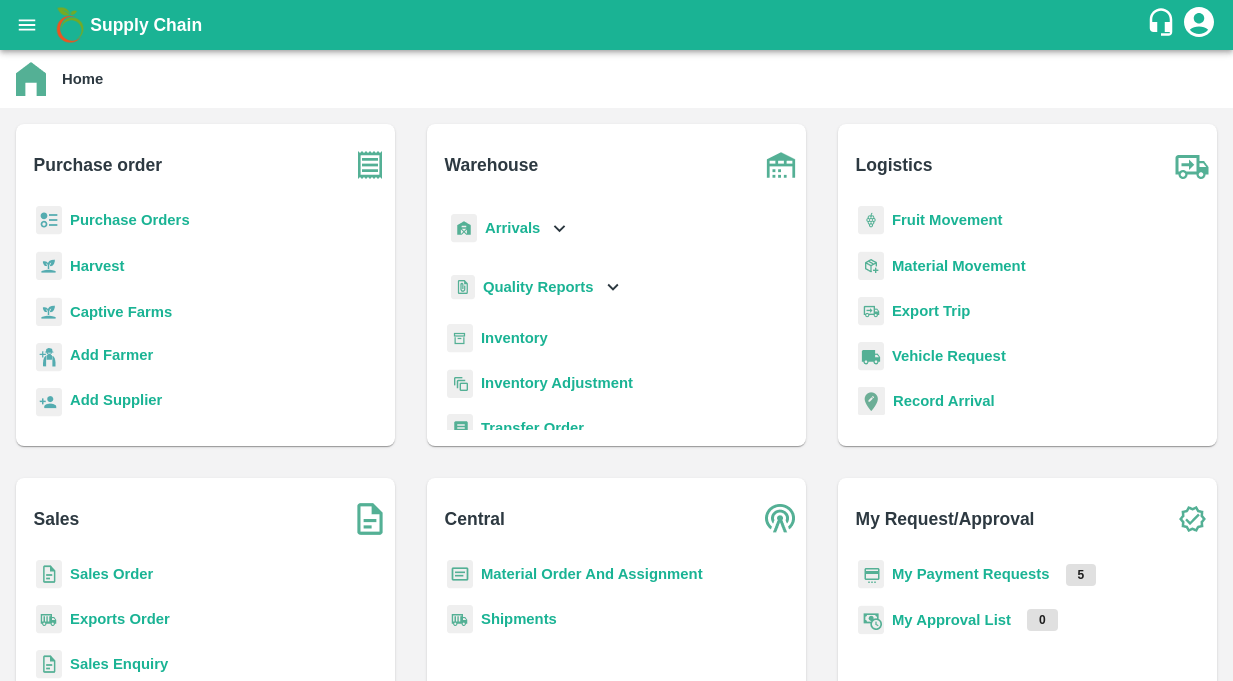 scroll, scrollTop: 0, scrollLeft: 0, axis: both 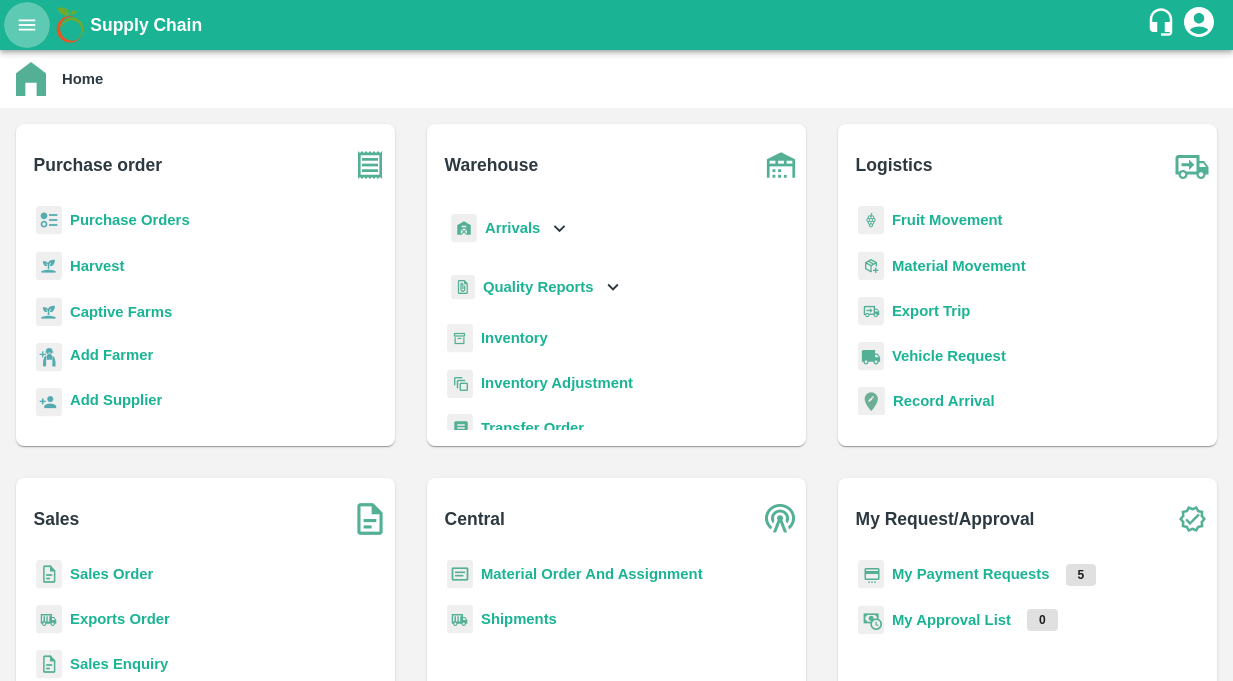 click 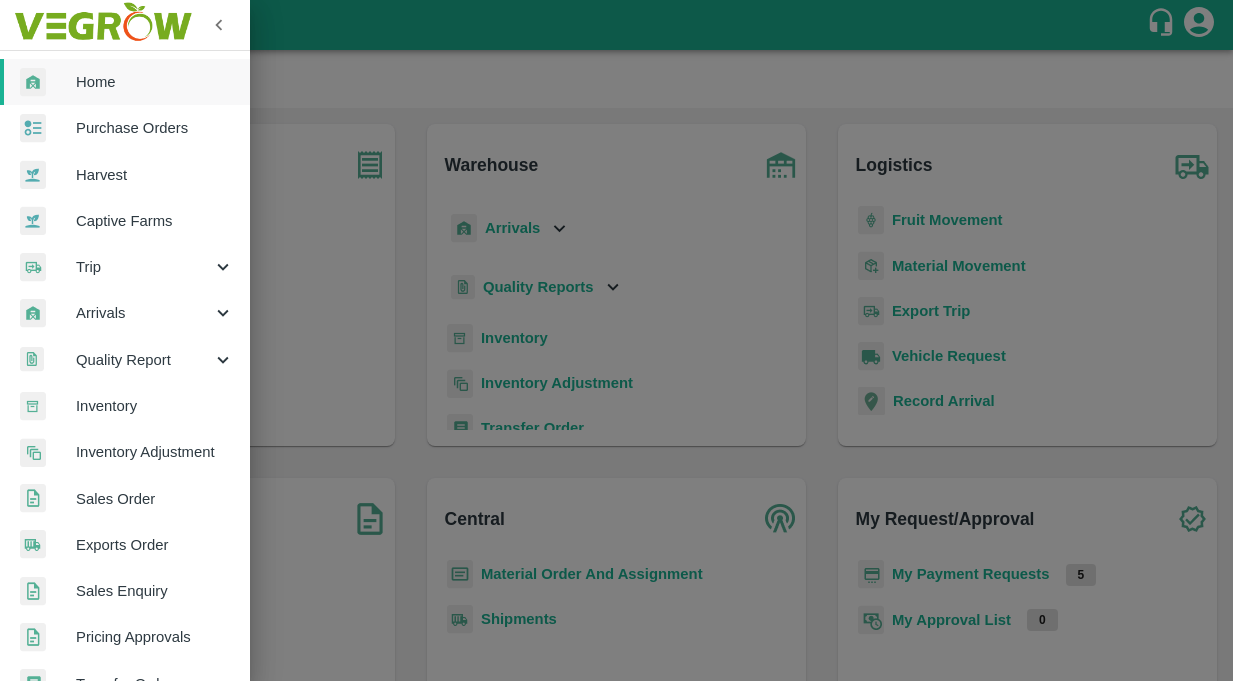 scroll, scrollTop: 458, scrollLeft: 0, axis: vertical 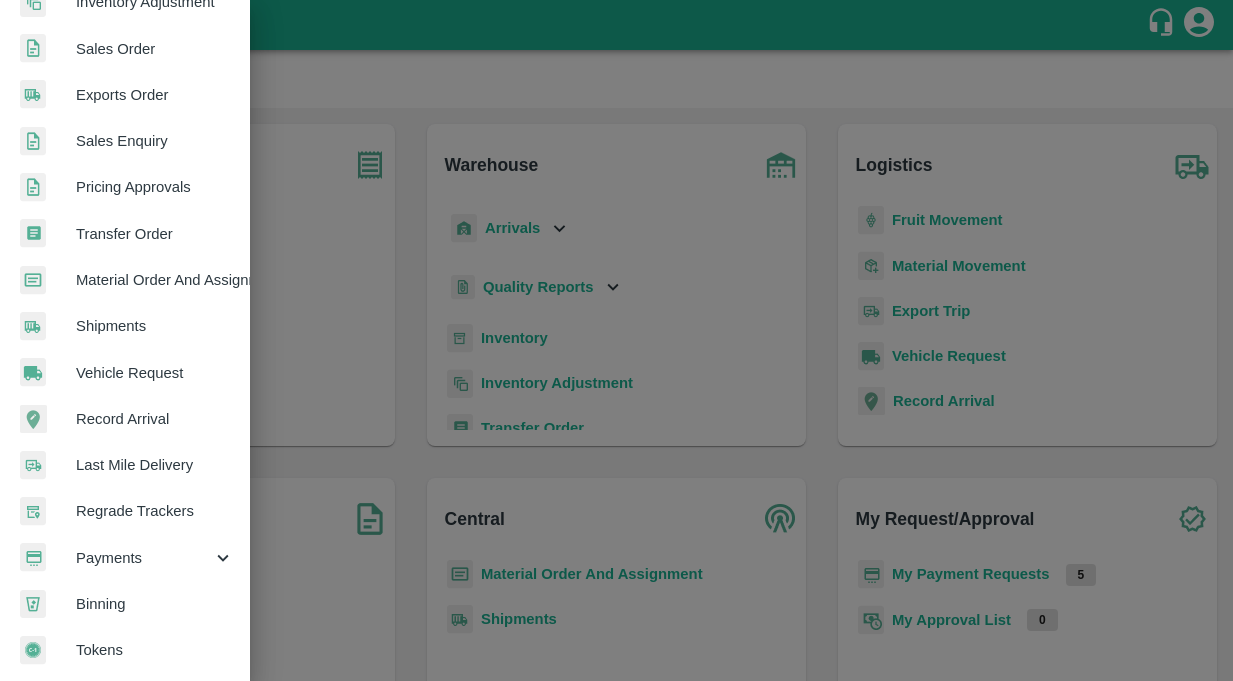 click on "Payments" at bounding box center [144, 558] 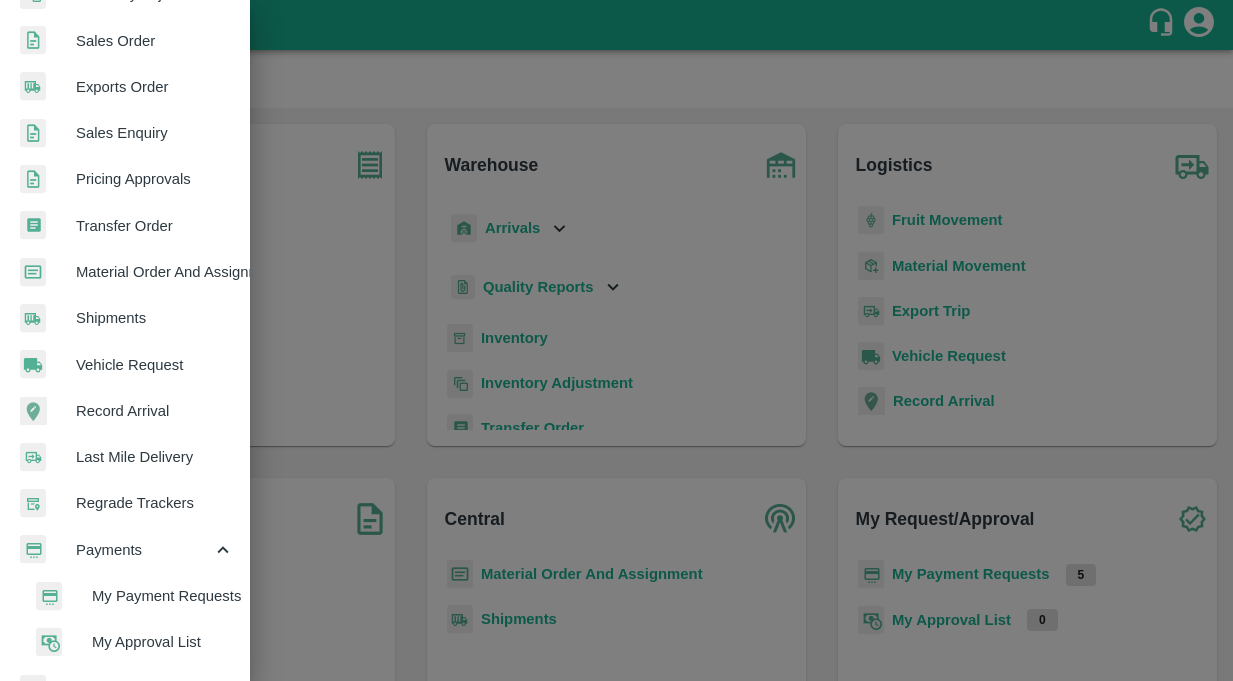 click on "My Payment Requests" at bounding box center (163, 596) 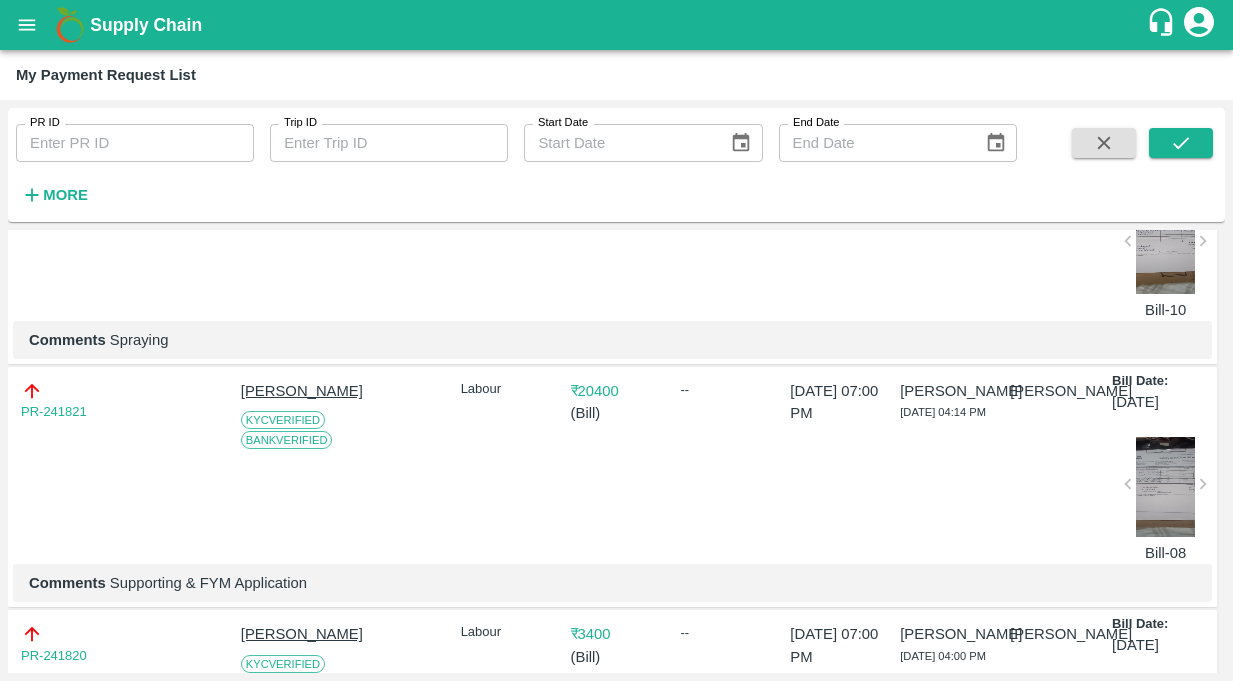 scroll, scrollTop: 0, scrollLeft: 0, axis: both 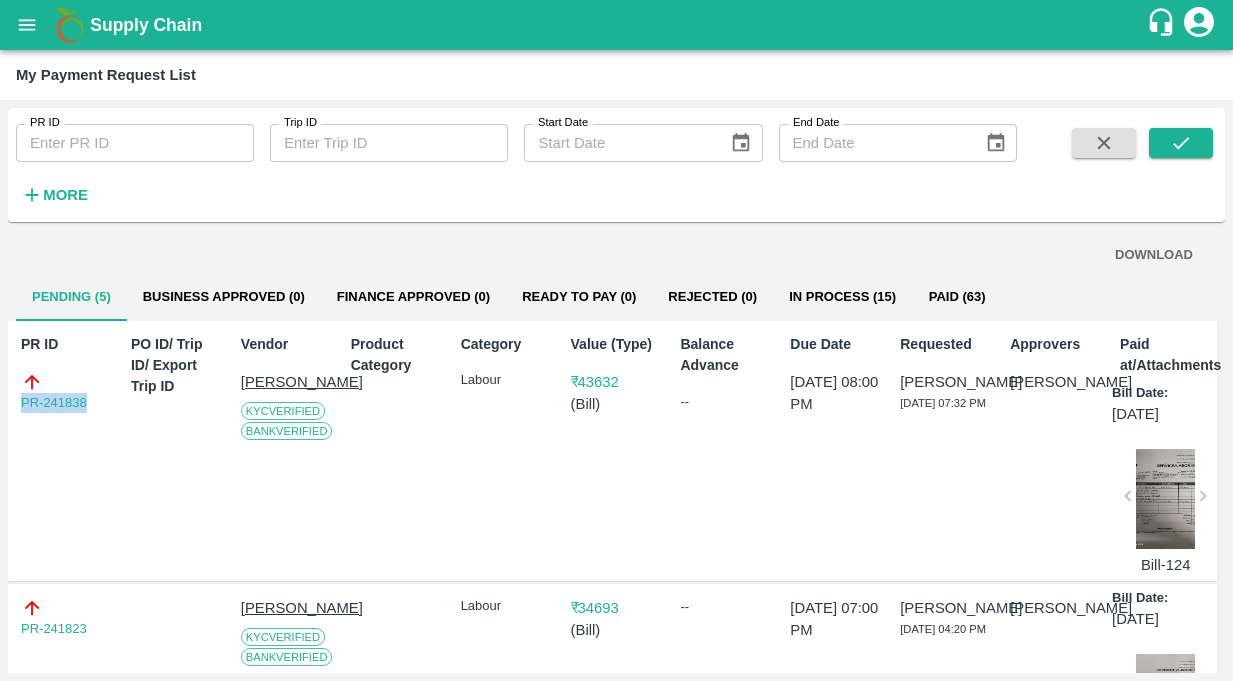 drag, startPoint x: 103, startPoint y: 403, endPoint x: 15, endPoint y: 404, distance: 88.005684 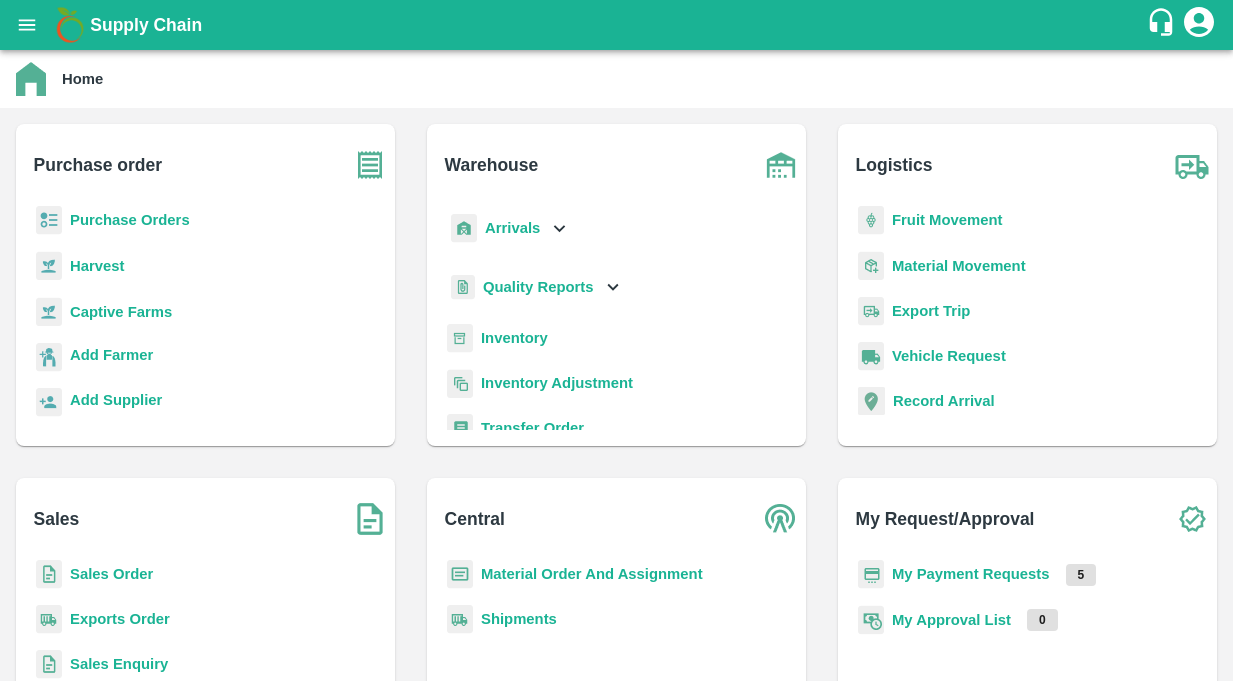 scroll, scrollTop: 0, scrollLeft: 0, axis: both 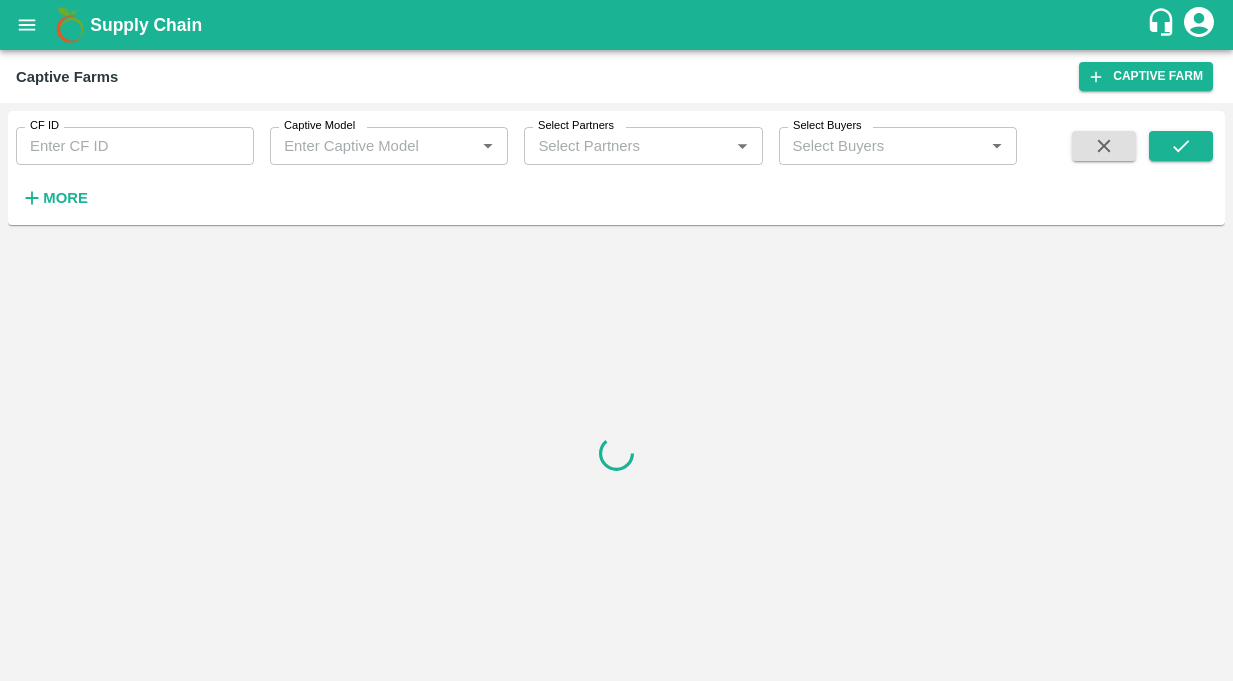 click on "CF ID" at bounding box center (135, 146) 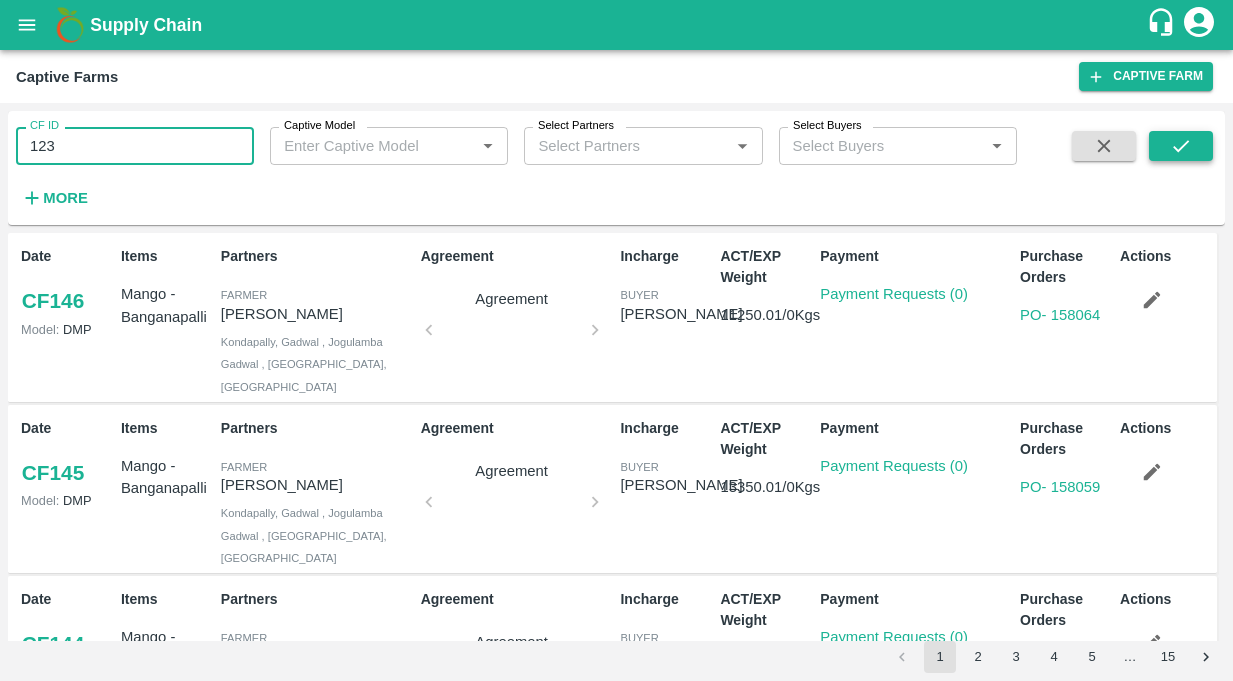 type on "123" 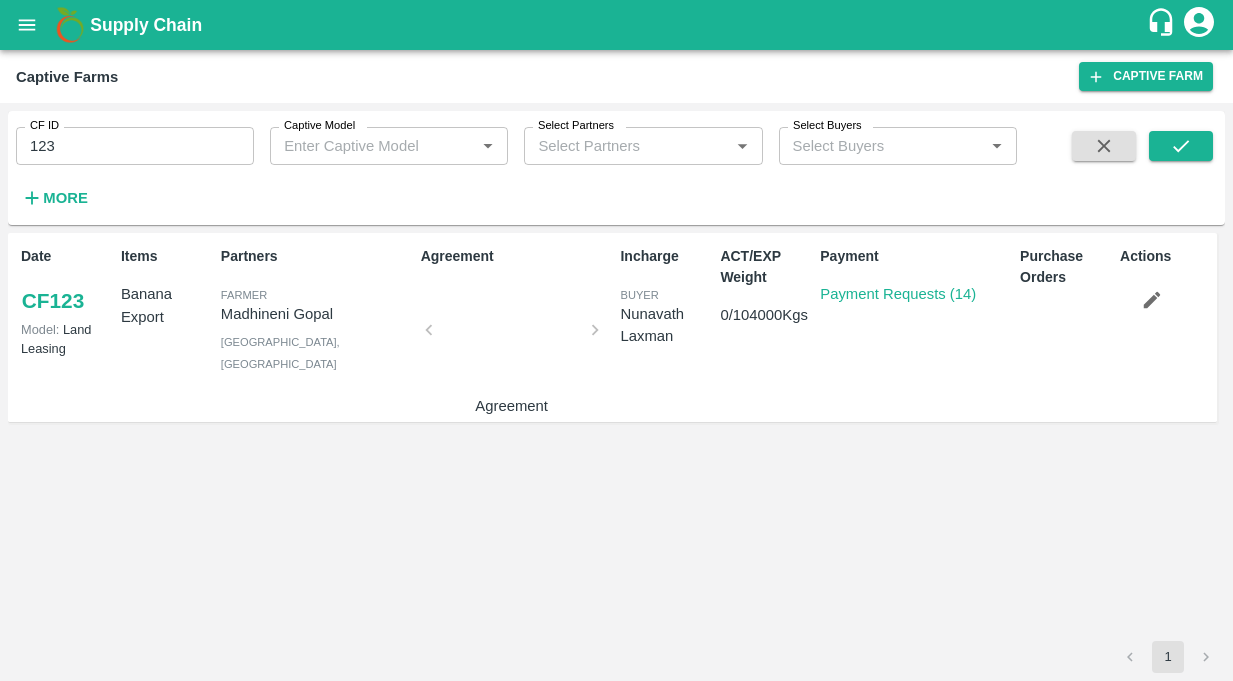 click on "Payment Requests   (14)" at bounding box center (898, 294) 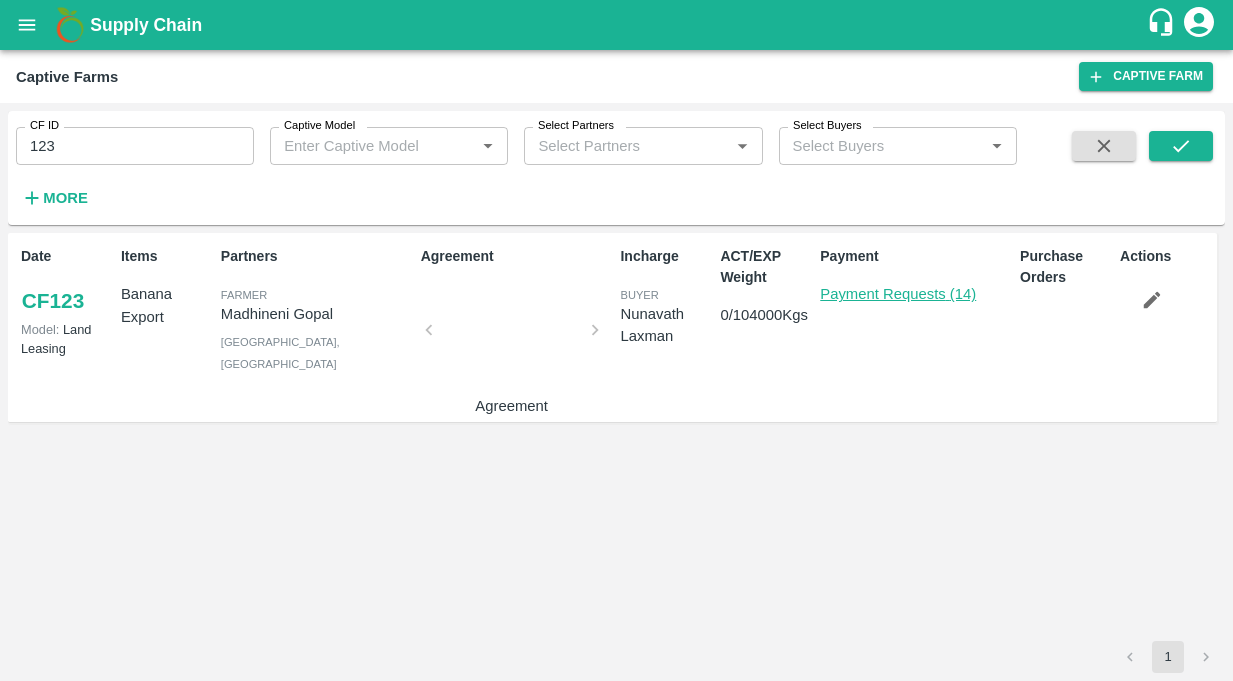 click on "Payment Requests   (14)" at bounding box center [898, 294] 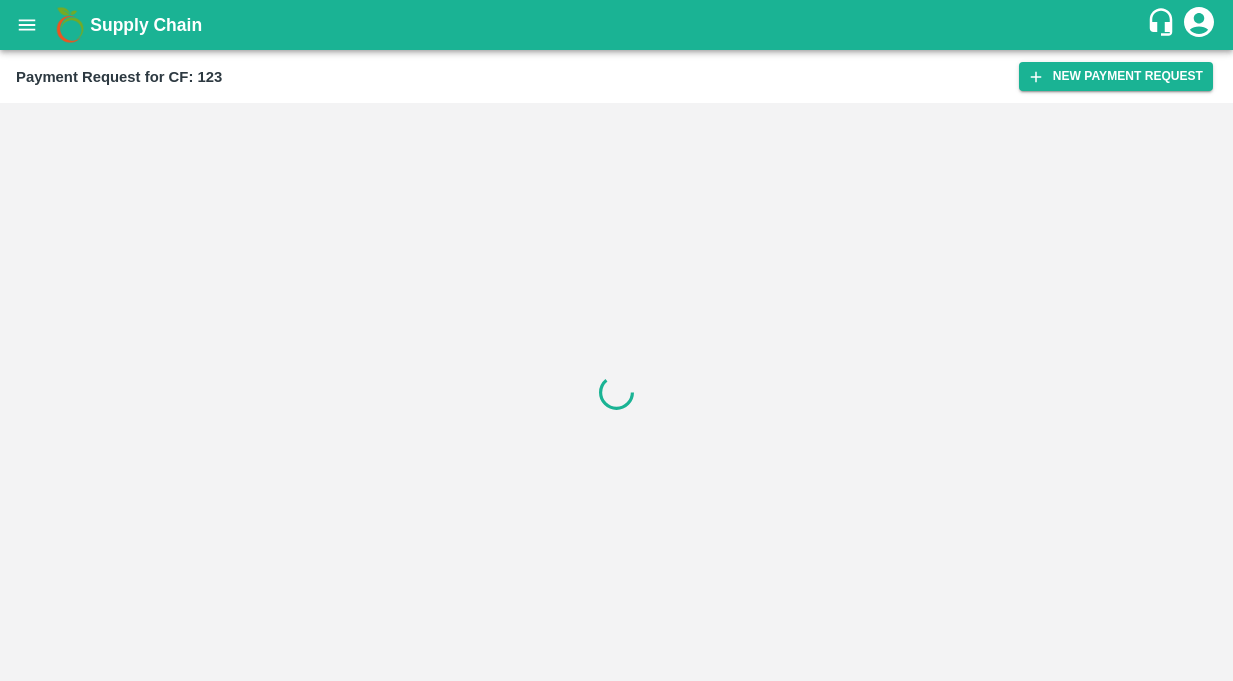scroll, scrollTop: 0, scrollLeft: 0, axis: both 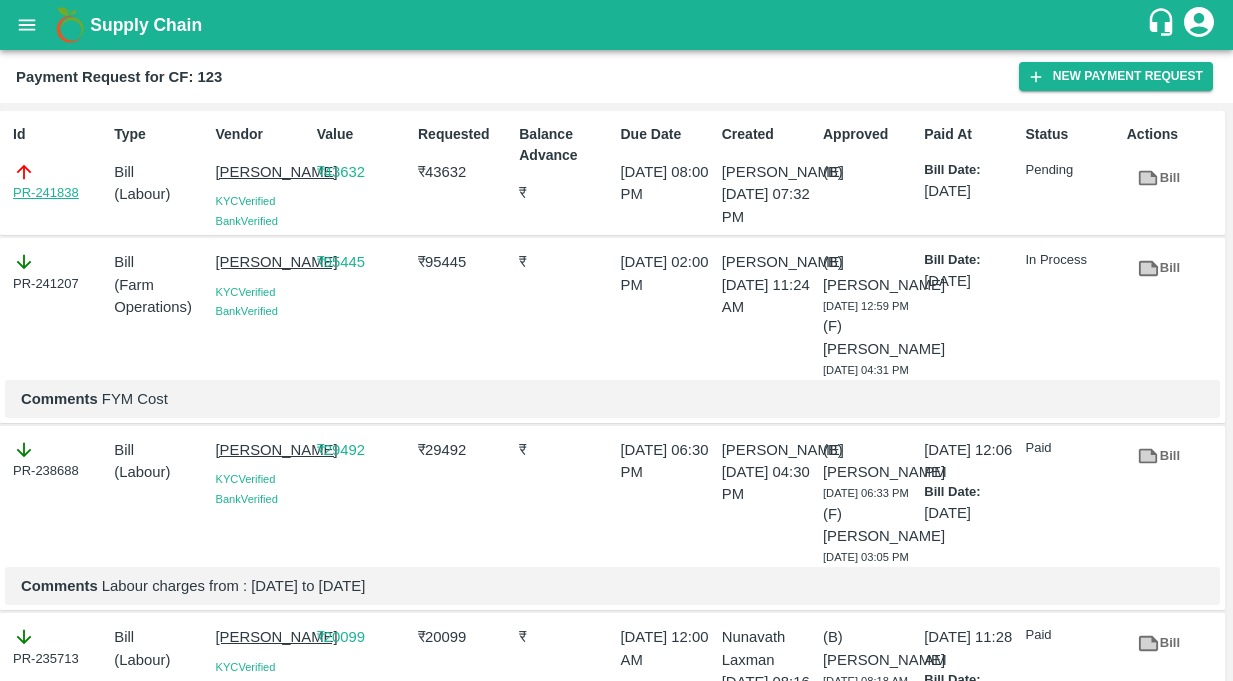 click on "PR-241838" at bounding box center (46, 193) 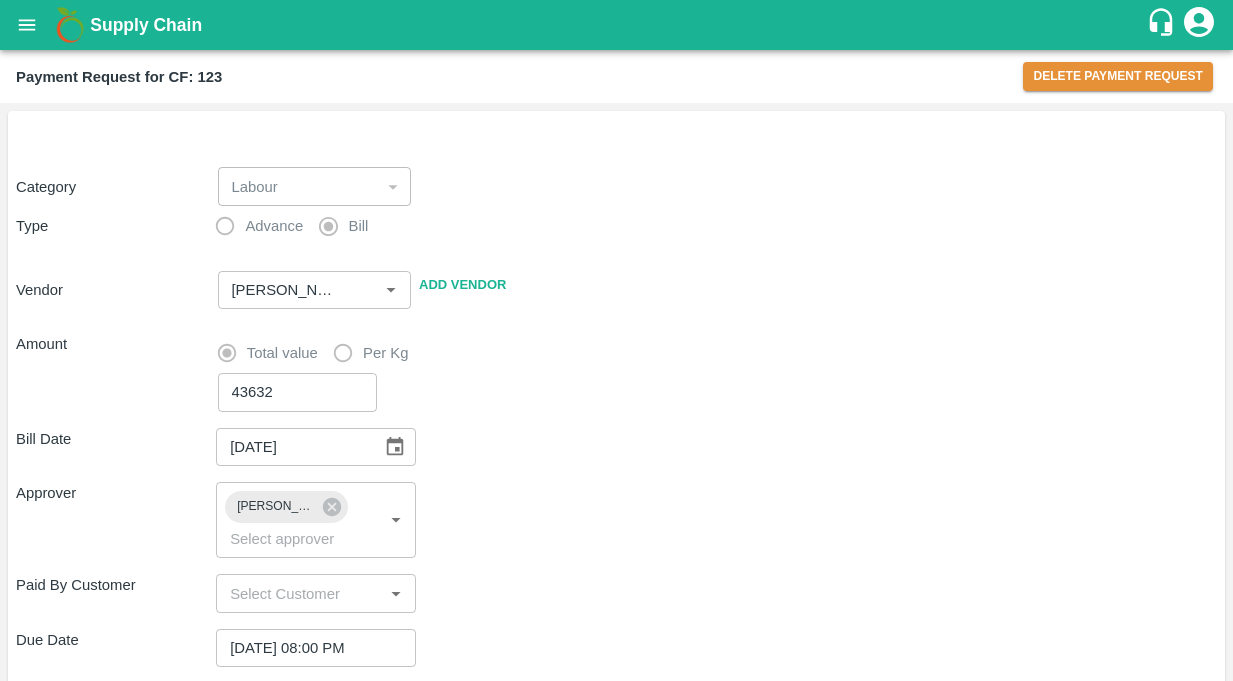 scroll, scrollTop: 0, scrollLeft: 0, axis: both 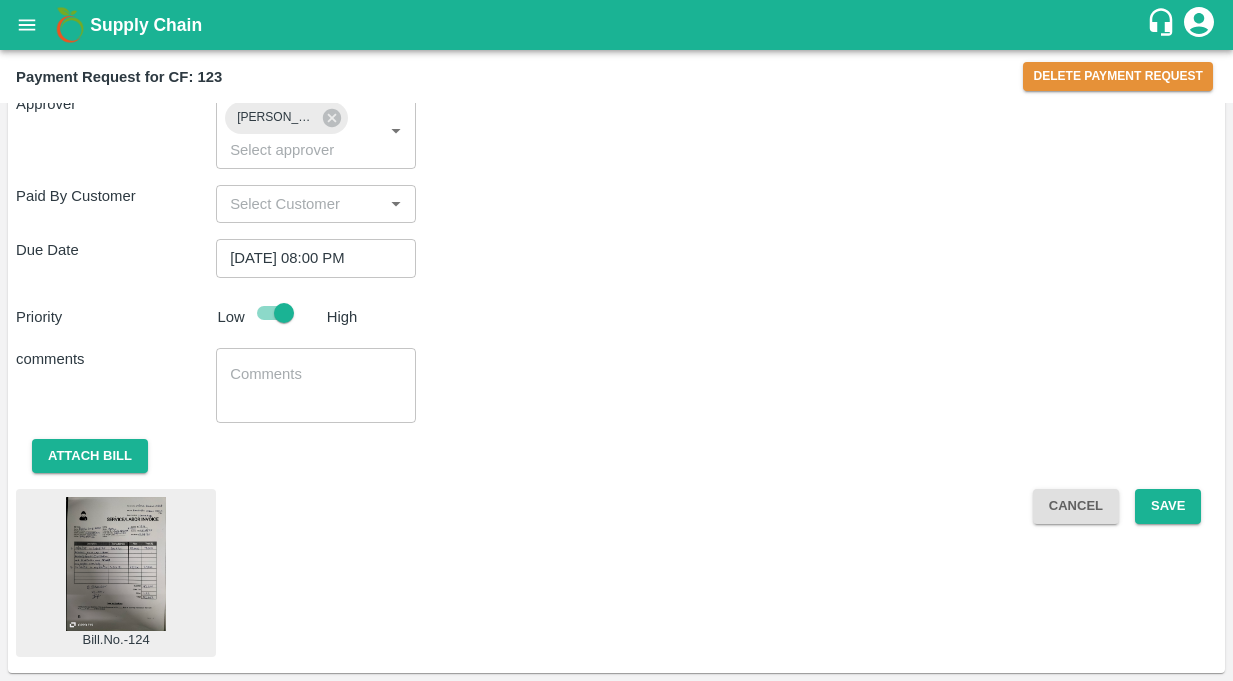click at bounding box center [116, 563] 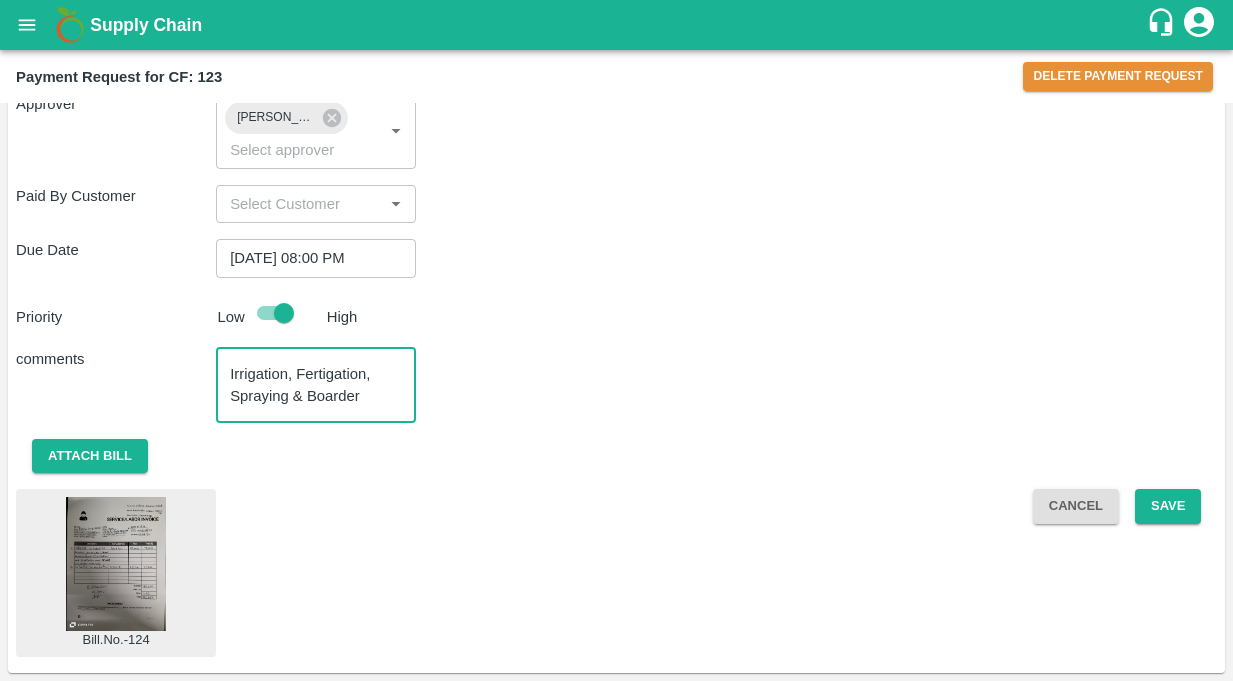 scroll, scrollTop: 20, scrollLeft: 0, axis: vertical 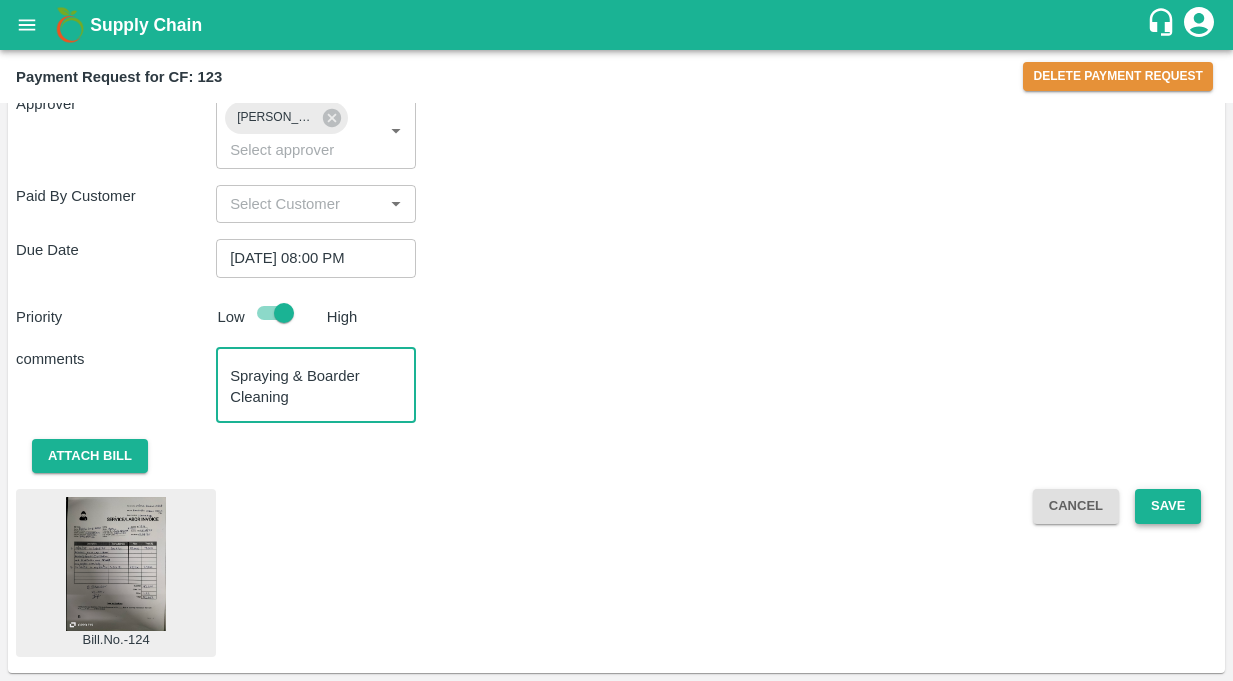 type on "Irrigation, Fertigation, Spraying & Boarder Cleaning" 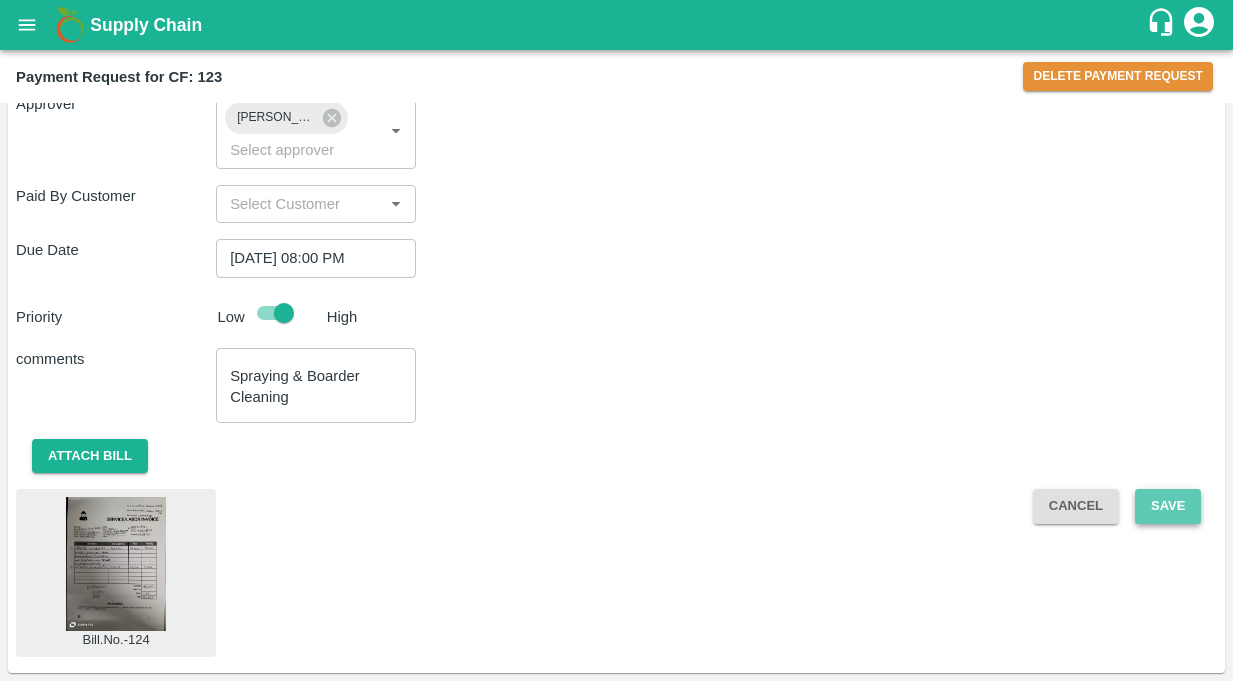click on "Save" at bounding box center (1168, 506) 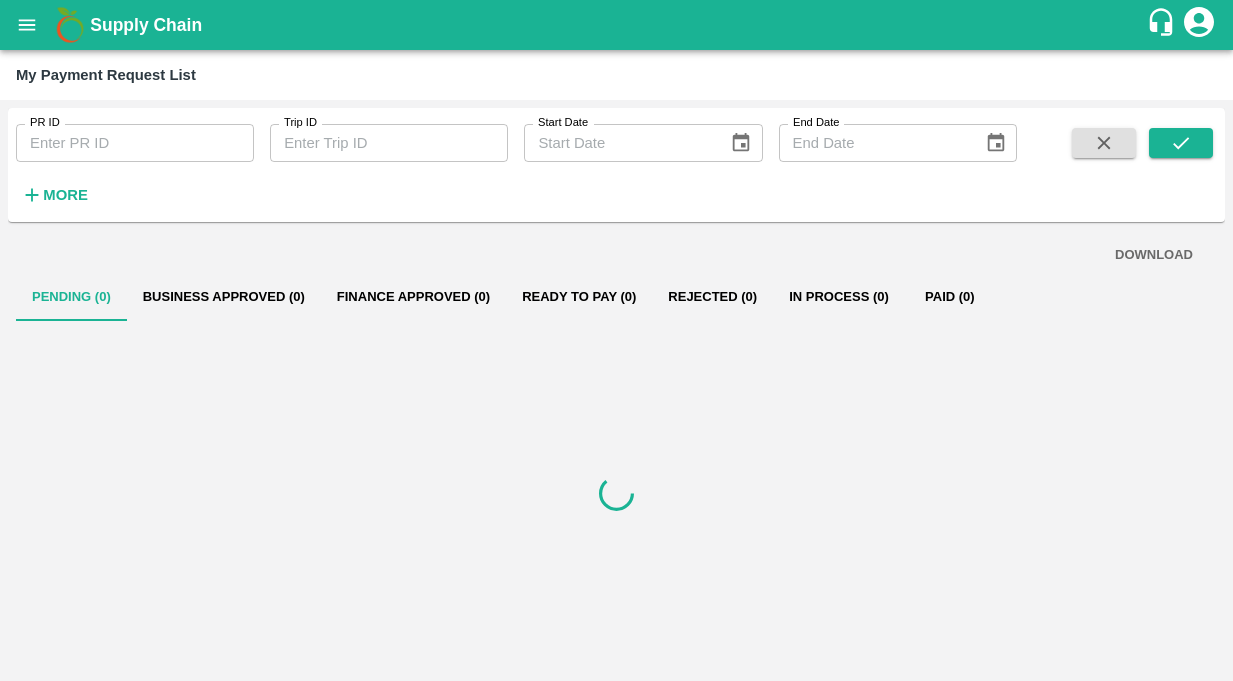 scroll, scrollTop: 0, scrollLeft: 0, axis: both 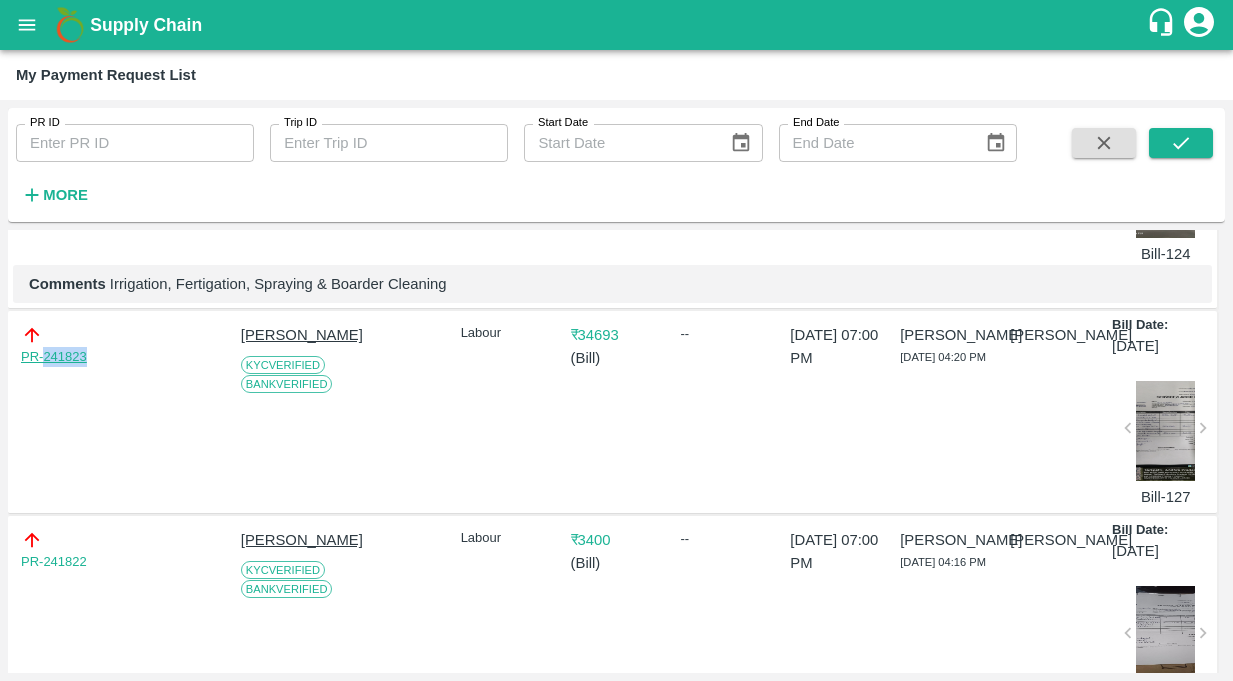 drag, startPoint x: 97, startPoint y: 359, endPoint x: 46, endPoint y: 360, distance: 51.009804 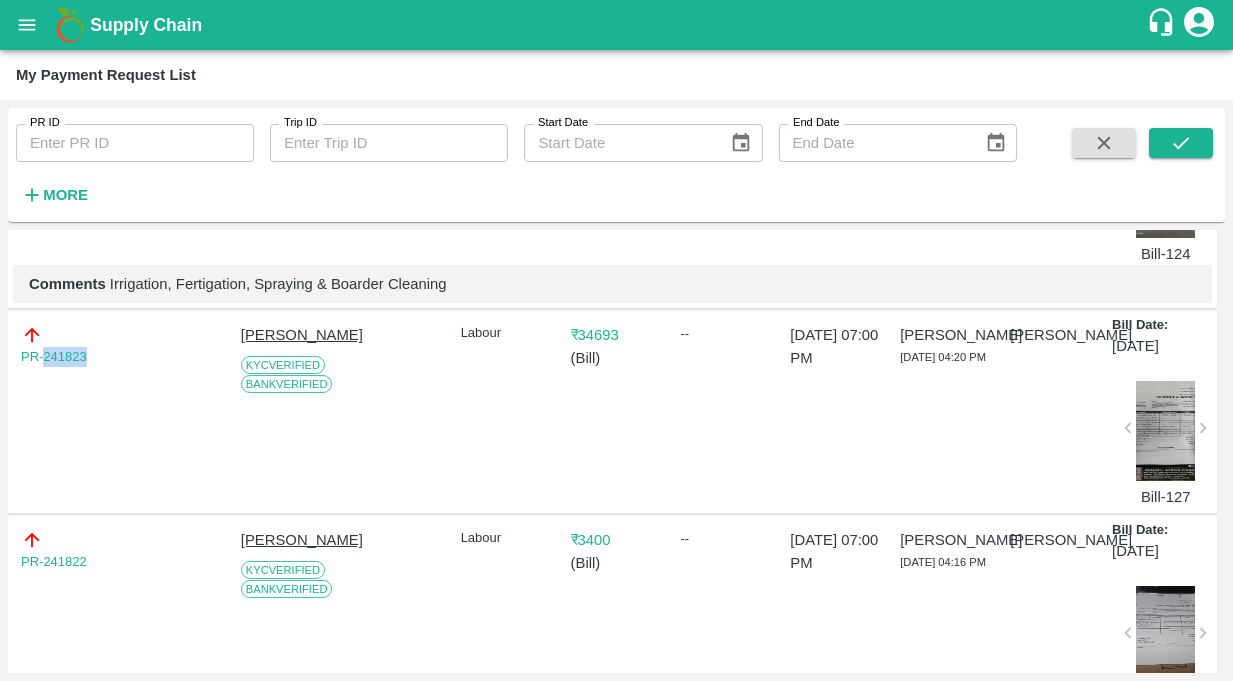 copy on "241823" 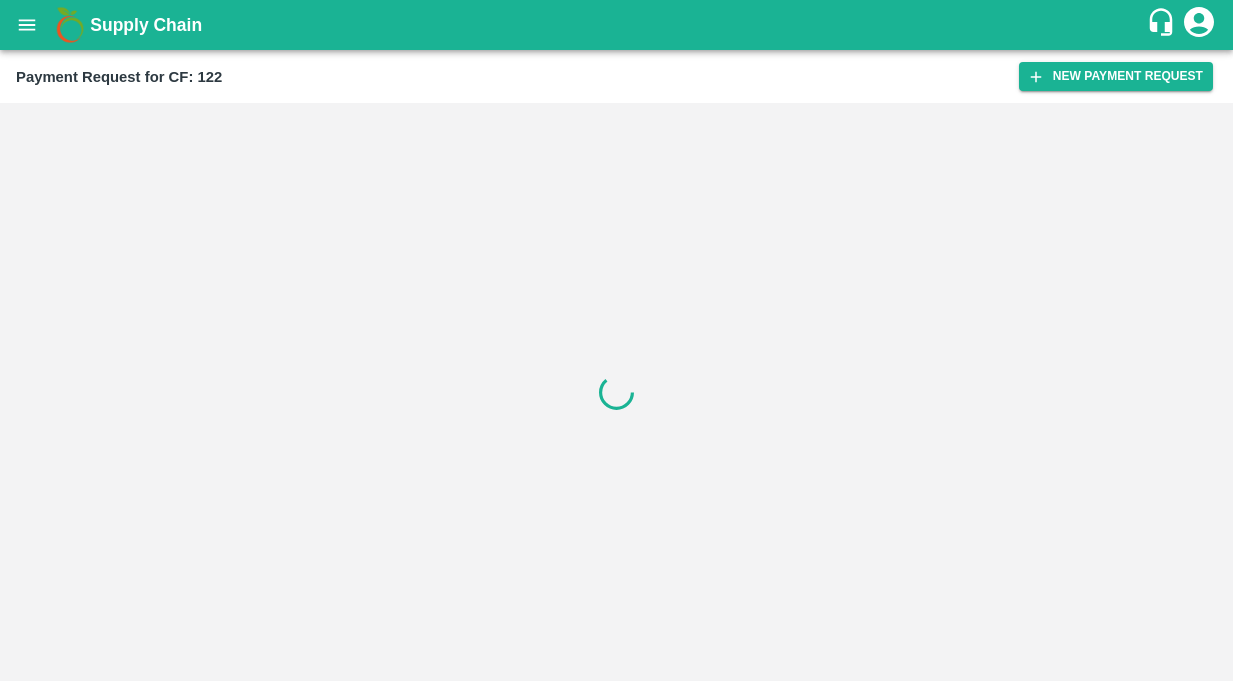 scroll, scrollTop: 0, scrollLeft: 0, axis: both 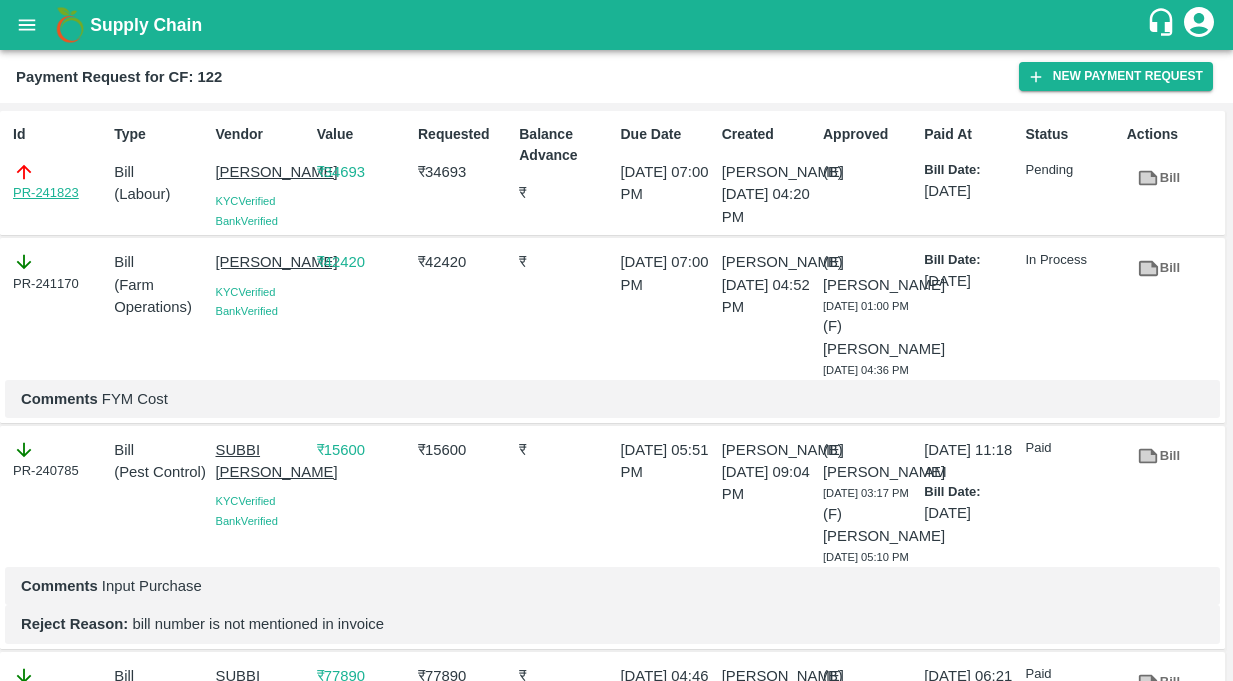click on "PR-241823" at bounding box center [46, 193] 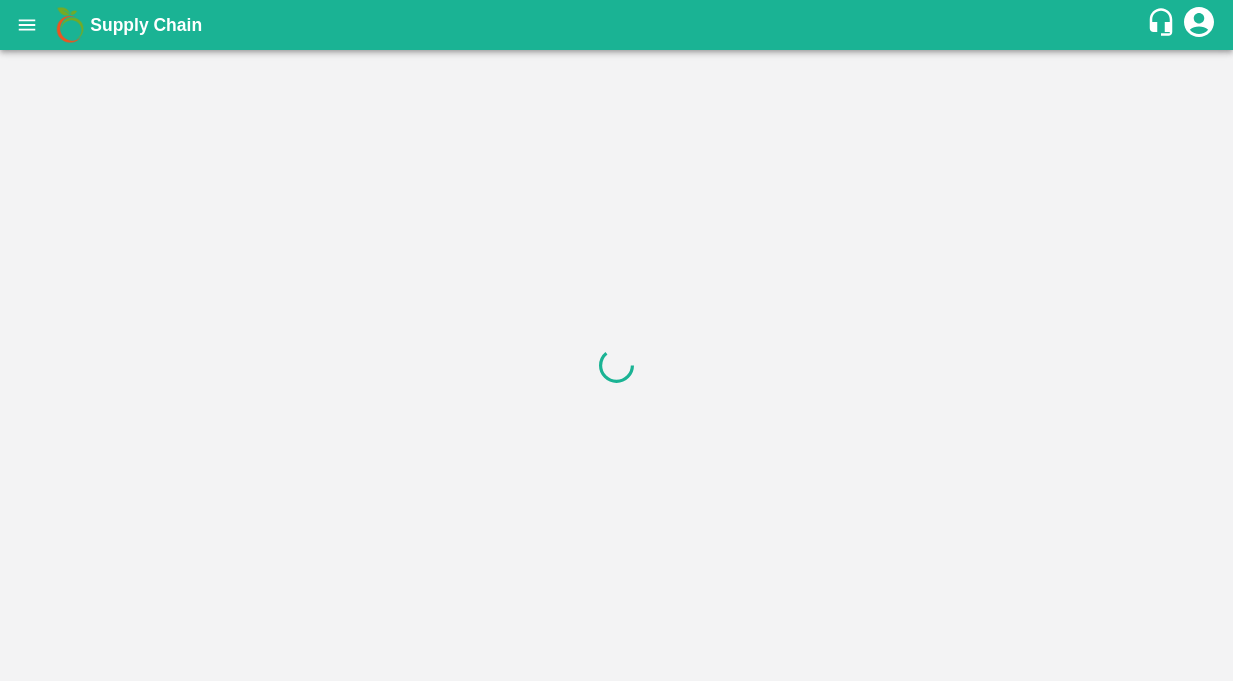 scroll, scrollTop: 0, scrollLeft: 0, axis: both 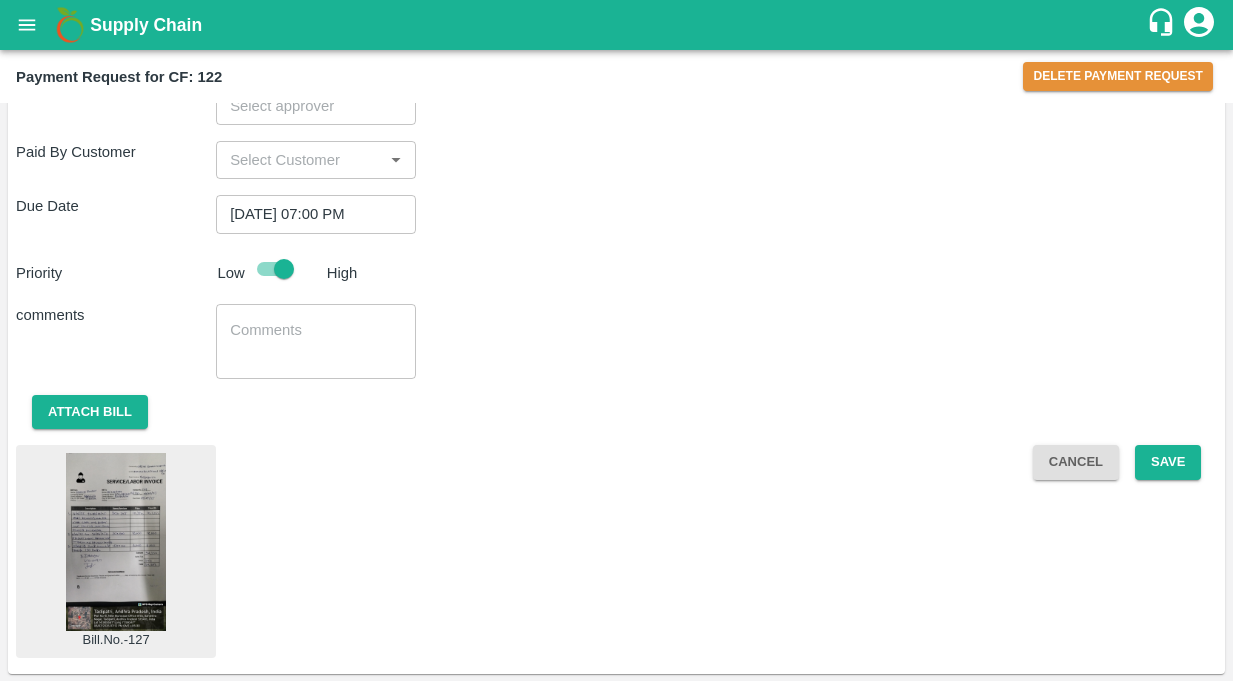 click at bounding box center (116, 542) 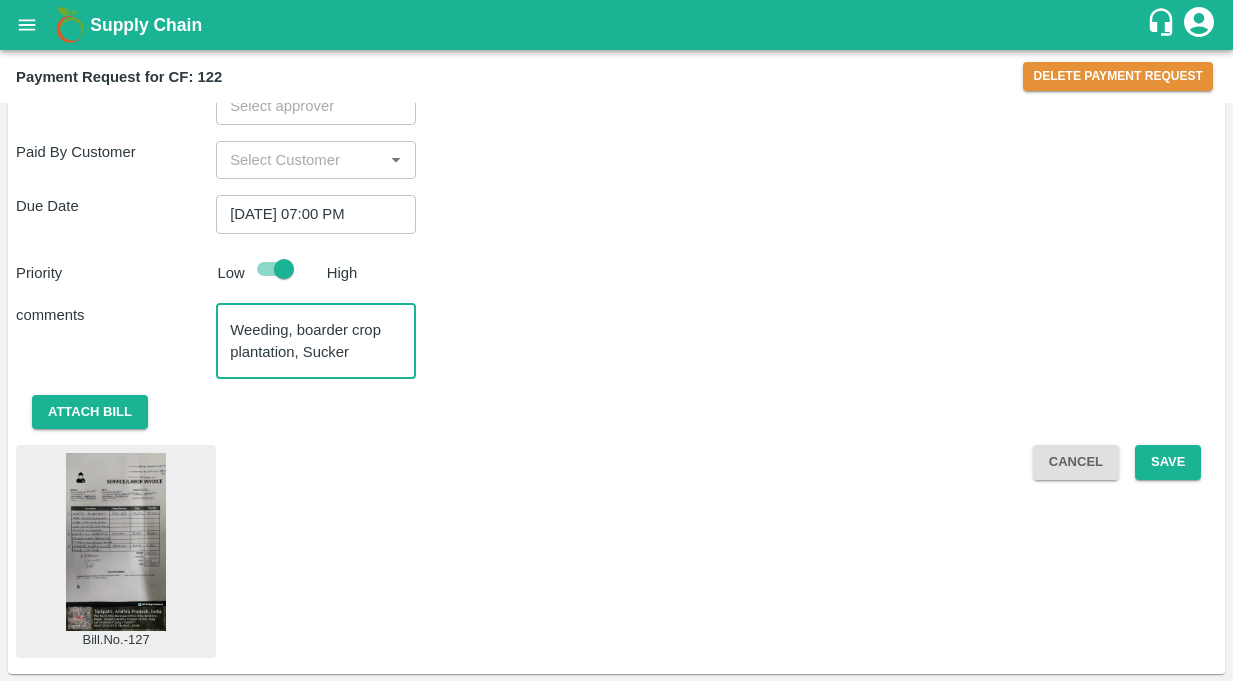 scroll, scrollTop: 20, scrollLeft: 0, axis: vertical 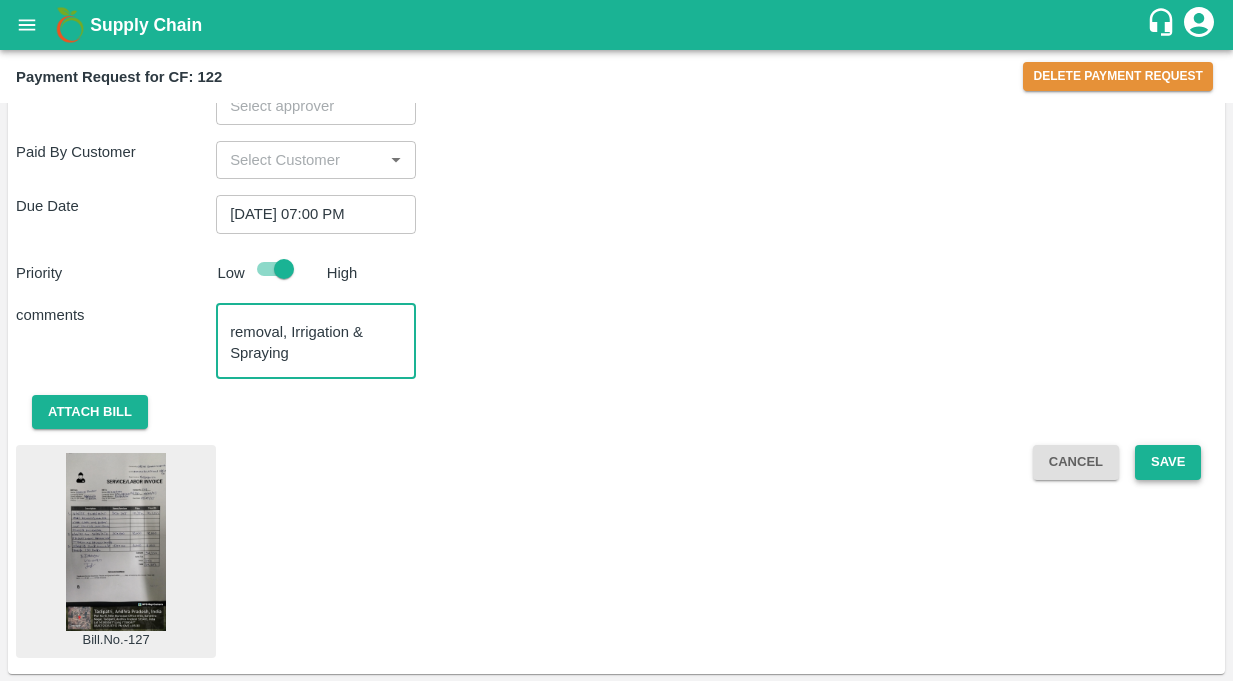 type on "Weeding, boarder crop plantation, Sucker removal, Irrigation & Spraying" 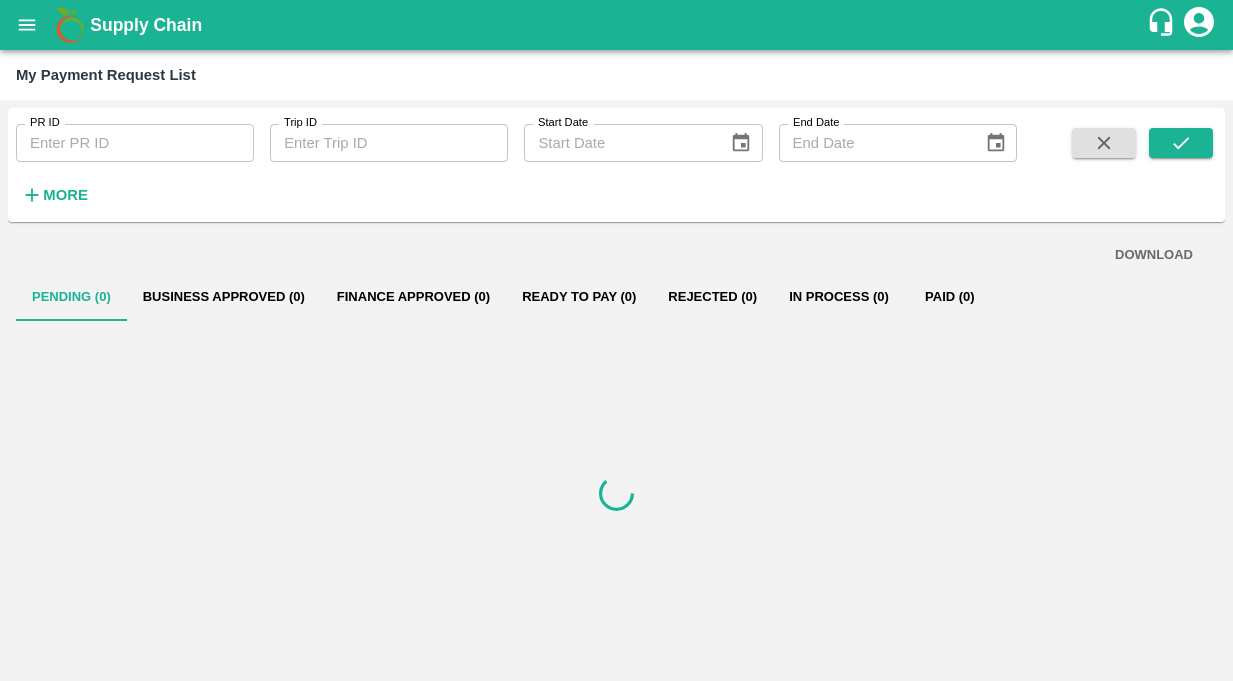 scroll, scrollTop: 0, scrollLeft: 0, axis: both 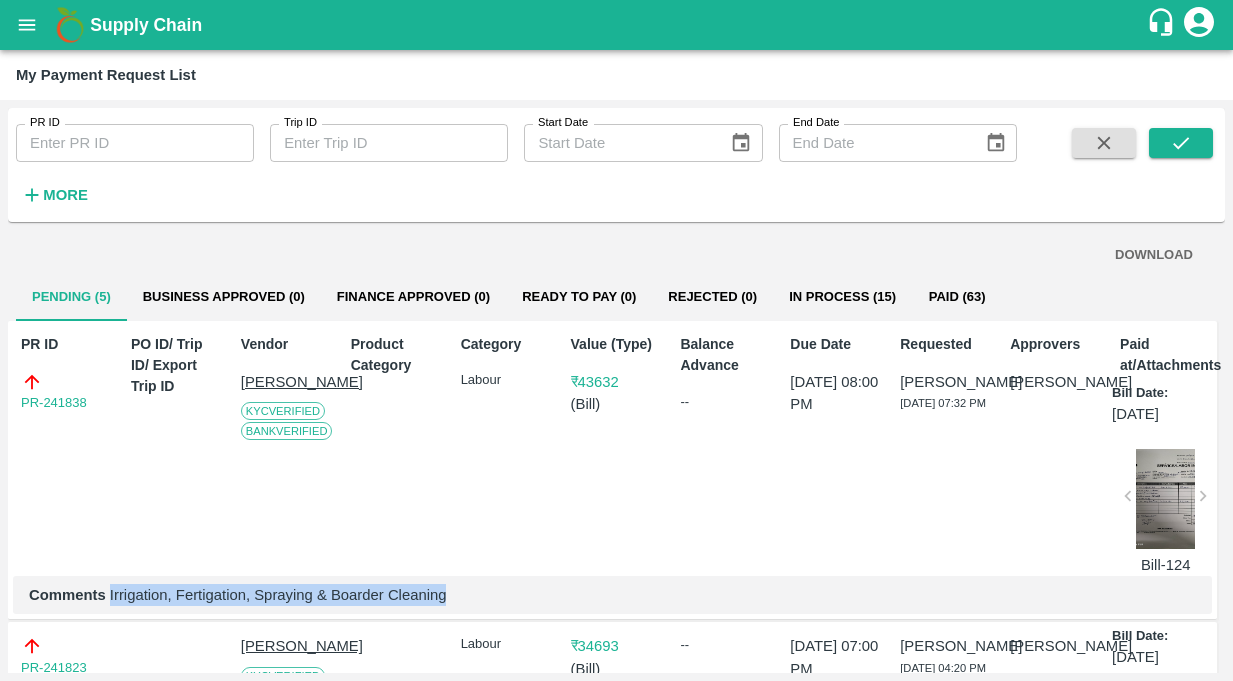 drag, startPoint x: 108, startPoint y: 607, endPoint x: 566, endPoint y: 607, distance: 458 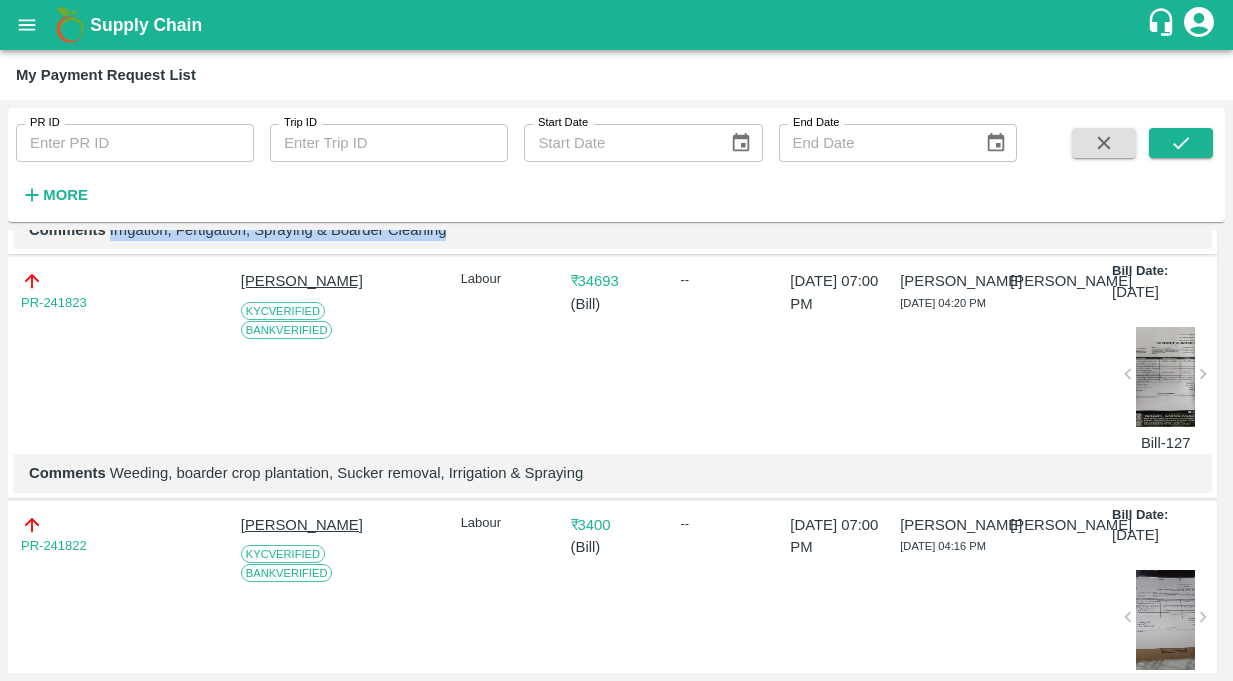 scroll, scrollTop: 366, scrollLeft: 0, axis: vertical 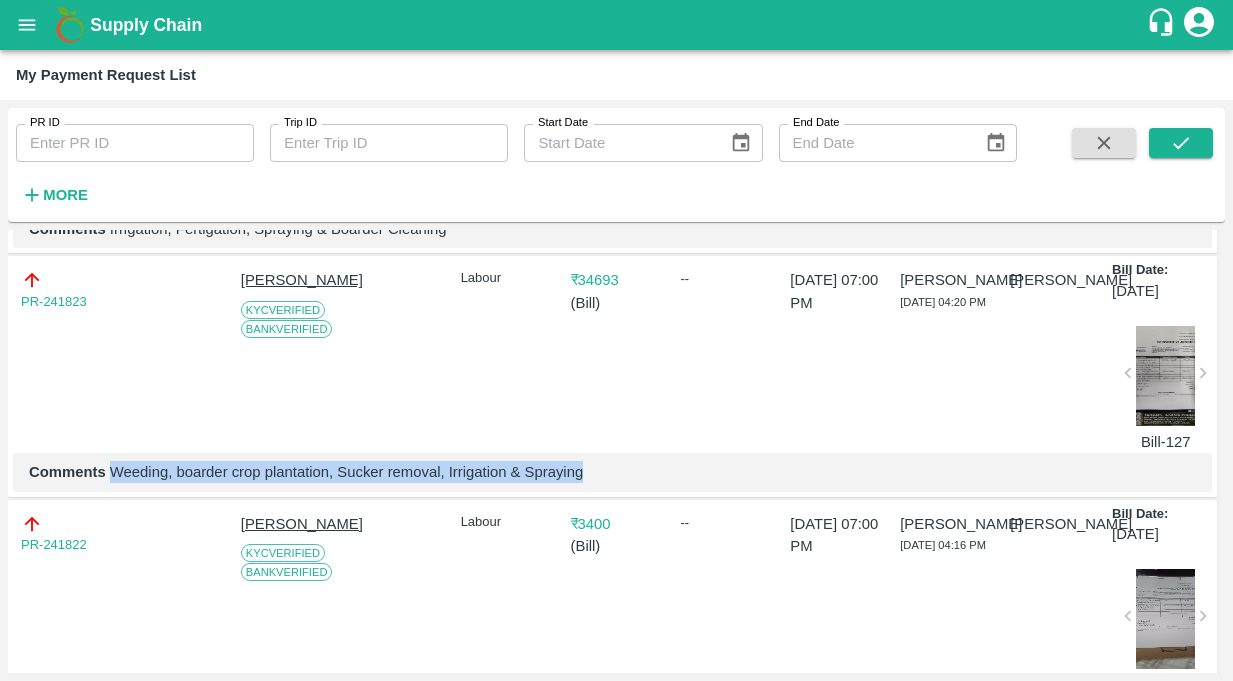 drag, startPoint x: 113, startPoint y: 484, endPoint x: 583, endPoint y: 485, distance: 470.00107 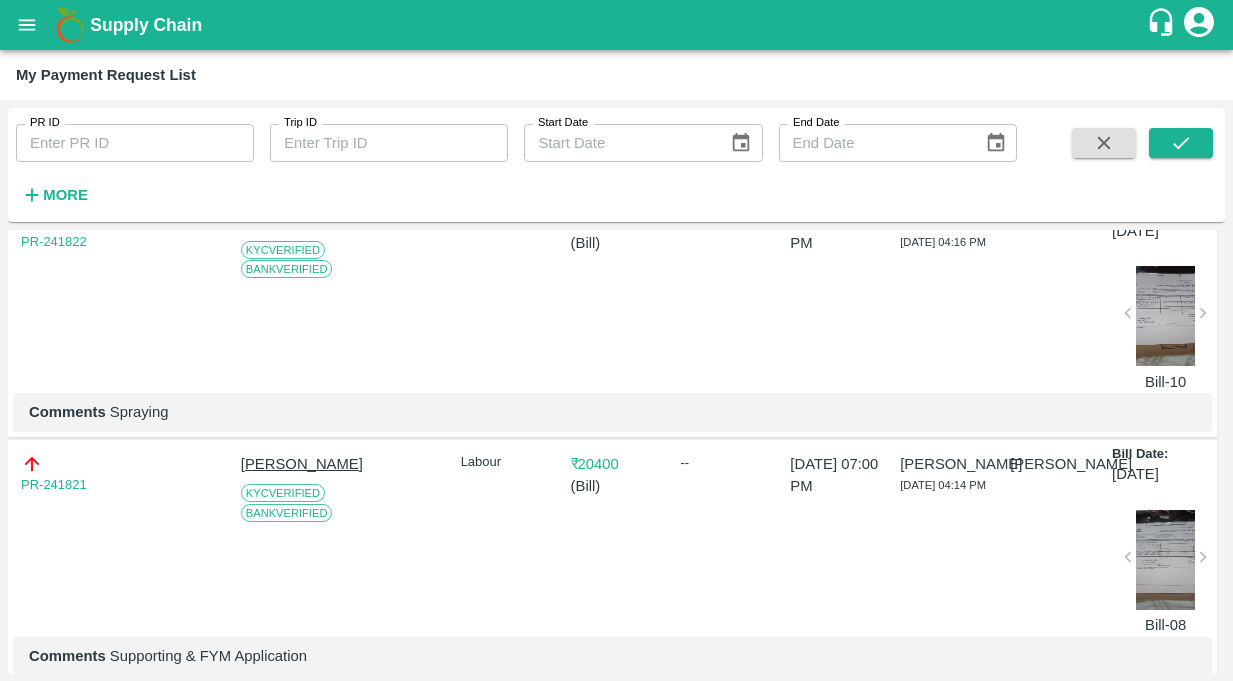 scroll, scrollTop: 654, scrollLeft: 0, axis: vertical 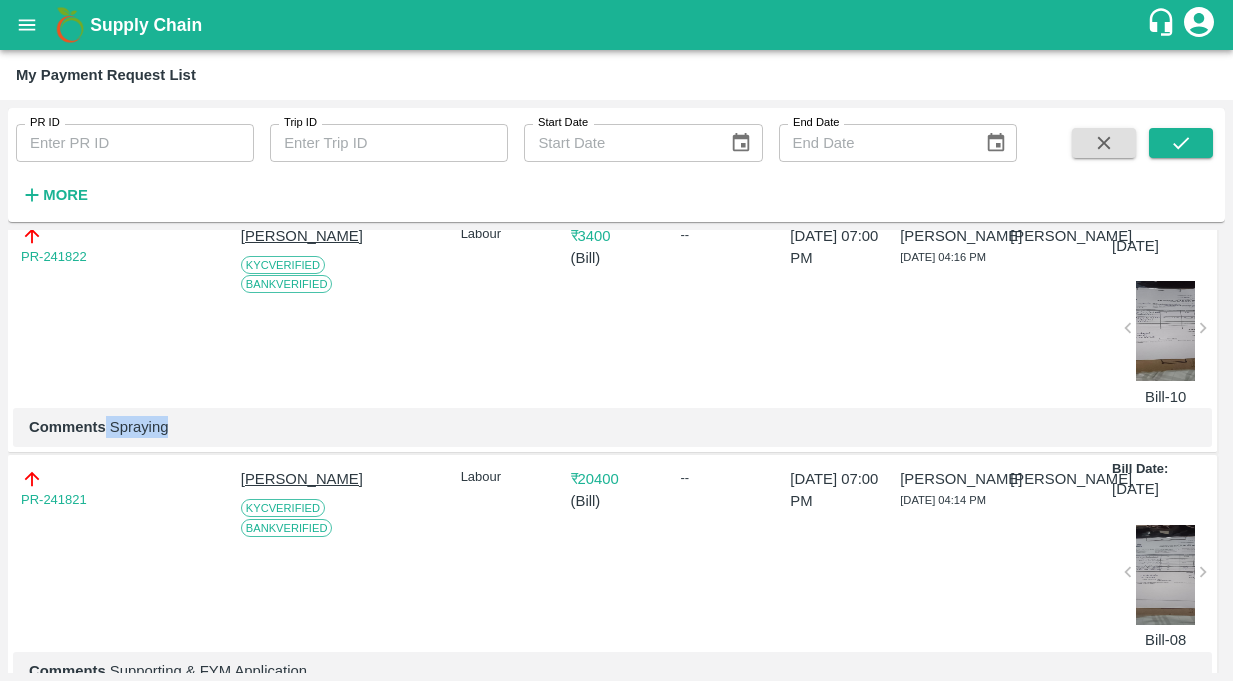 drag, startPoint x: 106, startPoint y: 451, endPoint x: 271, endPoint y: 450, distance: 165.00304 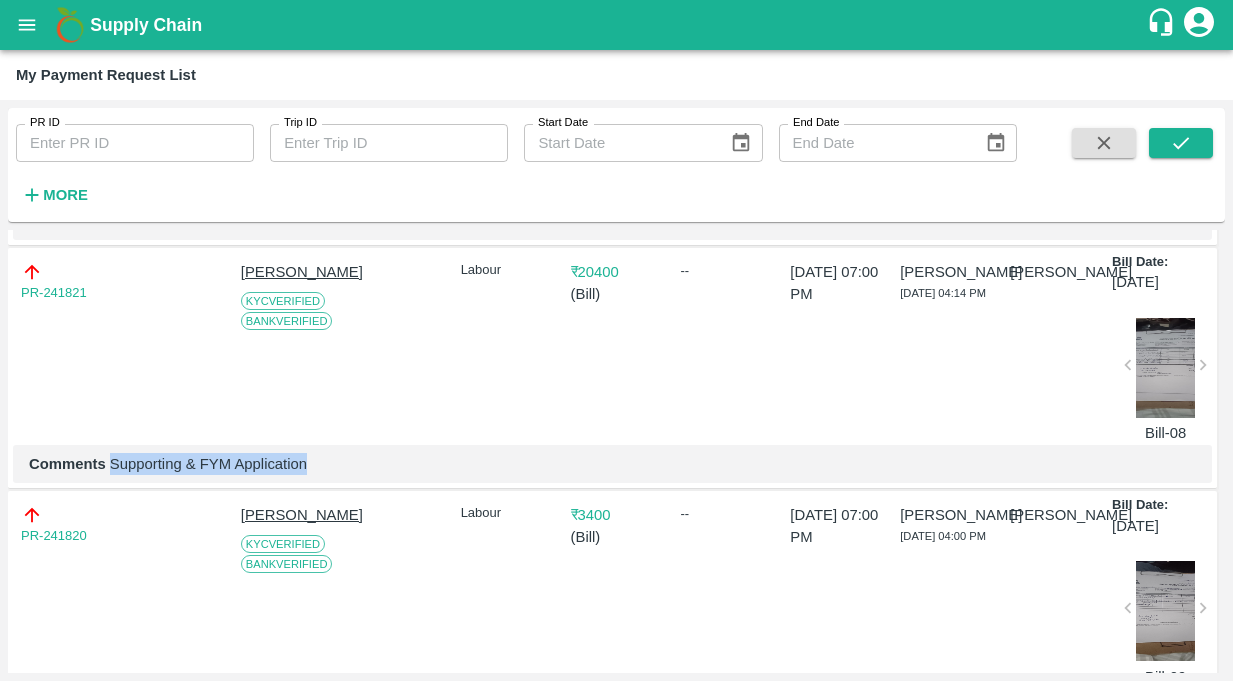 drag, startPoint x: 109, startPoint y: 500, endPoint x: 470, endPoint y: 496, distance: 361.02216 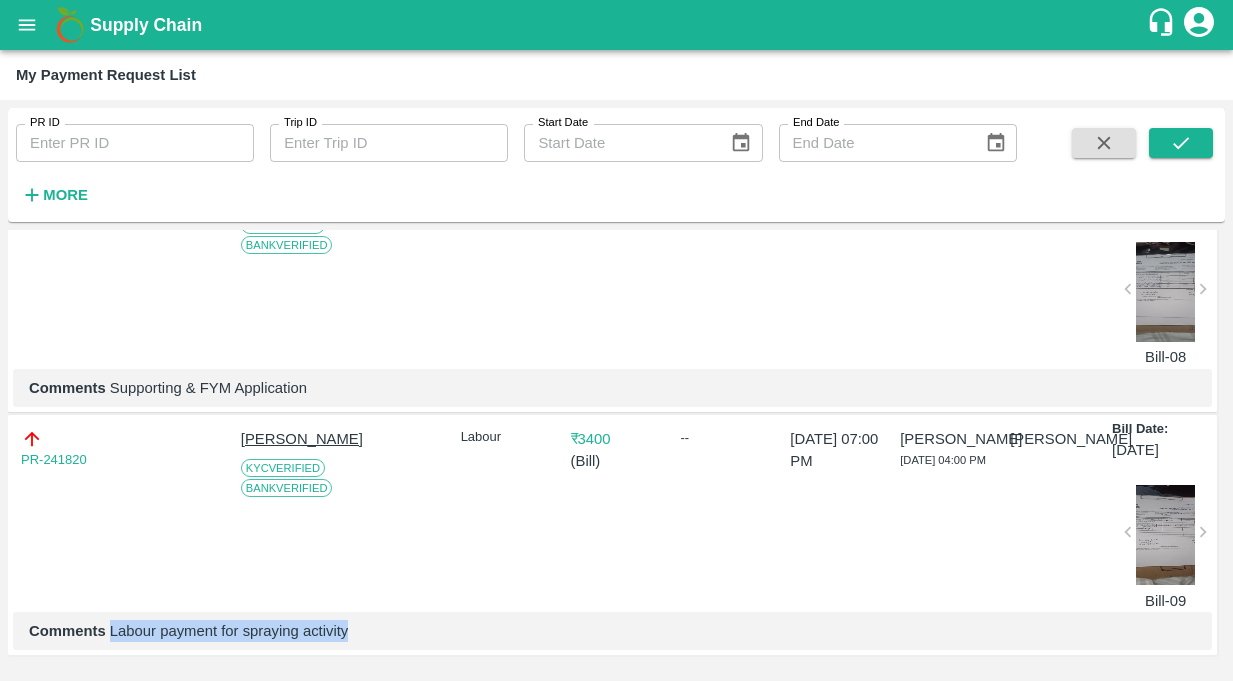 drag, startPoint x: 109, startPoint y: 619, endPoint x: 507, endPoint y: 619, distance: 398 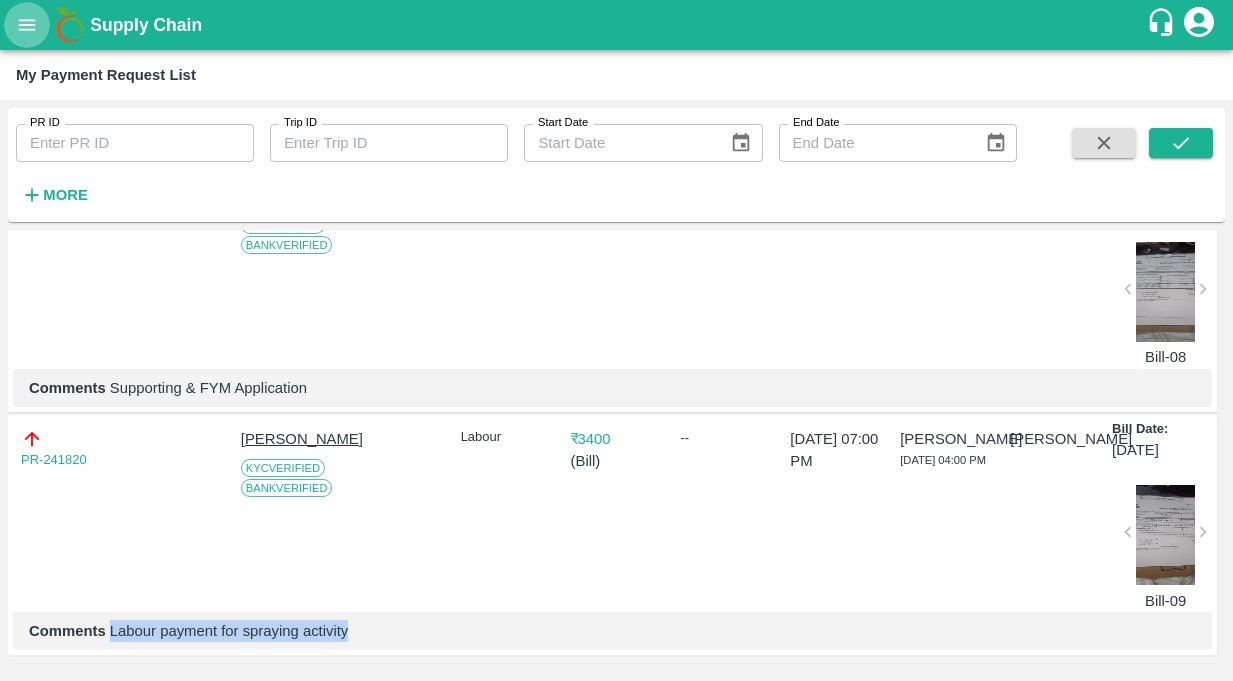 click 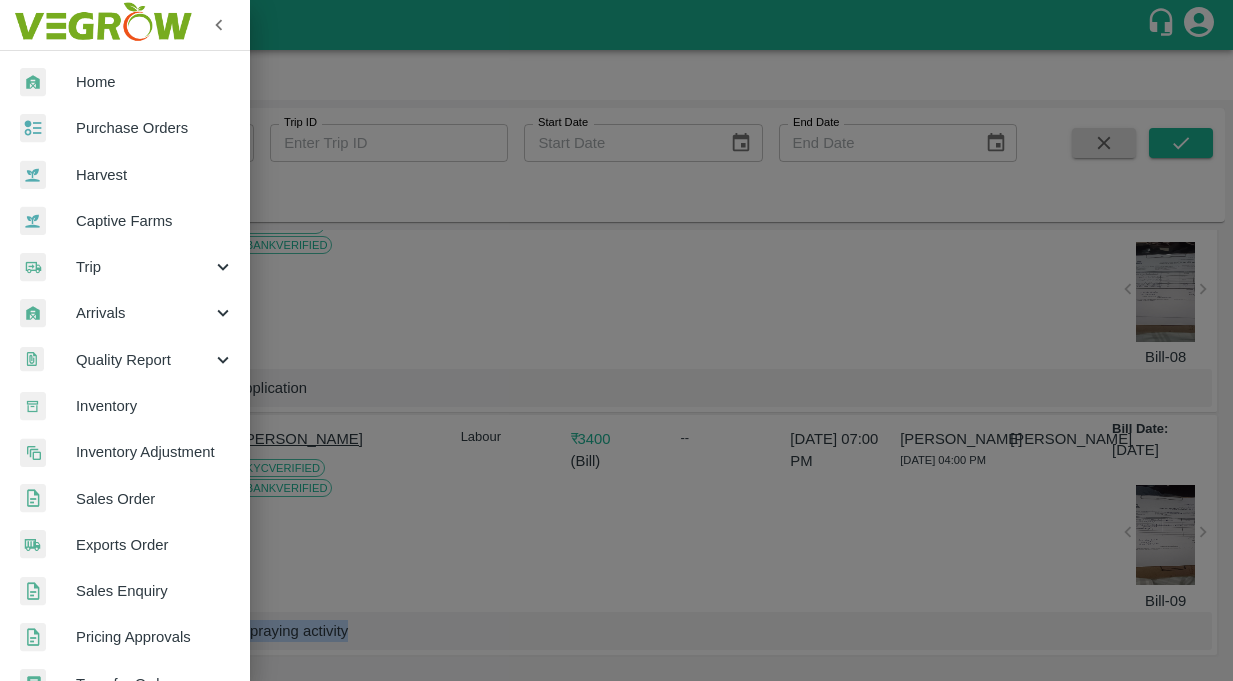 click on "Captive Farms" at bounding box center (155, 221) 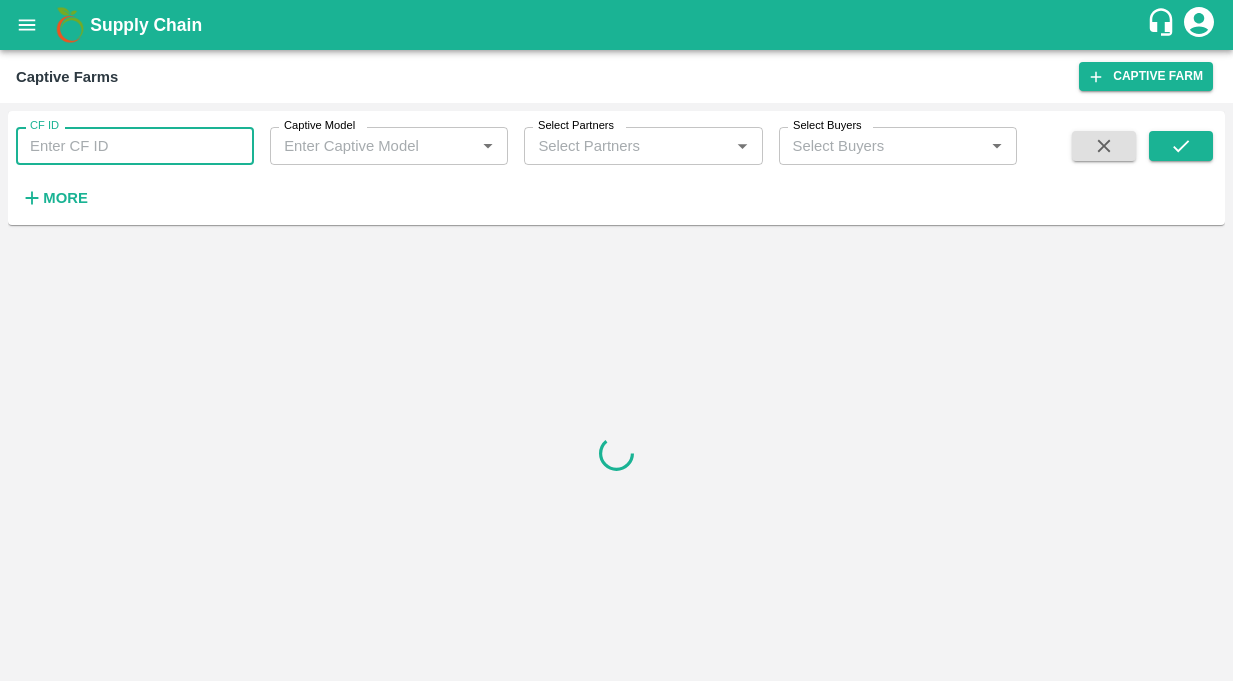 click on "CF ID" at bounding box center (135, 146) 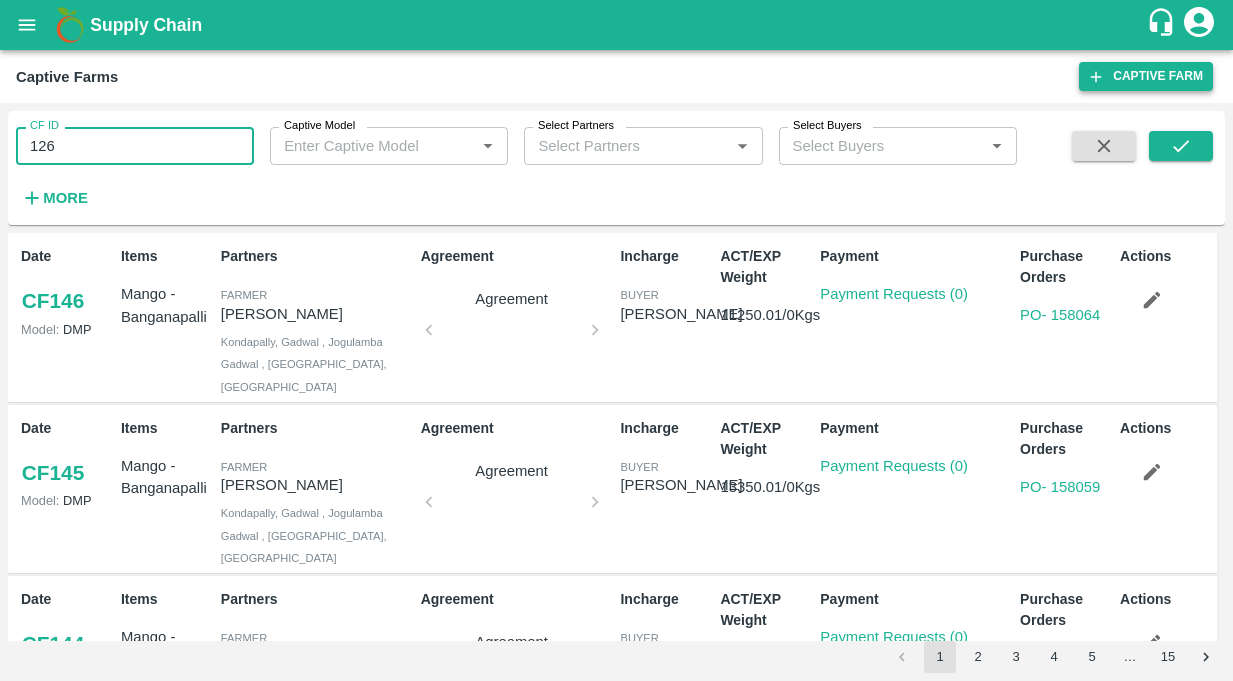 type on "126" 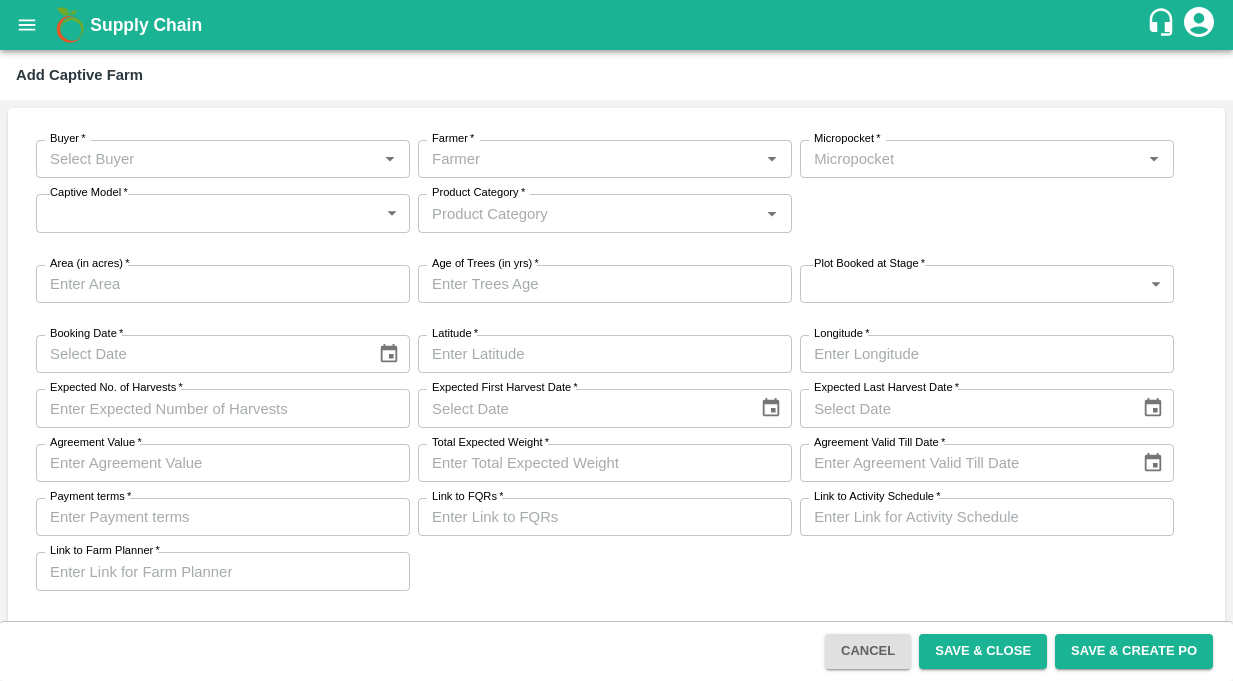 scroll, scrollTop: 0, scrollLeft: 0, axis: both 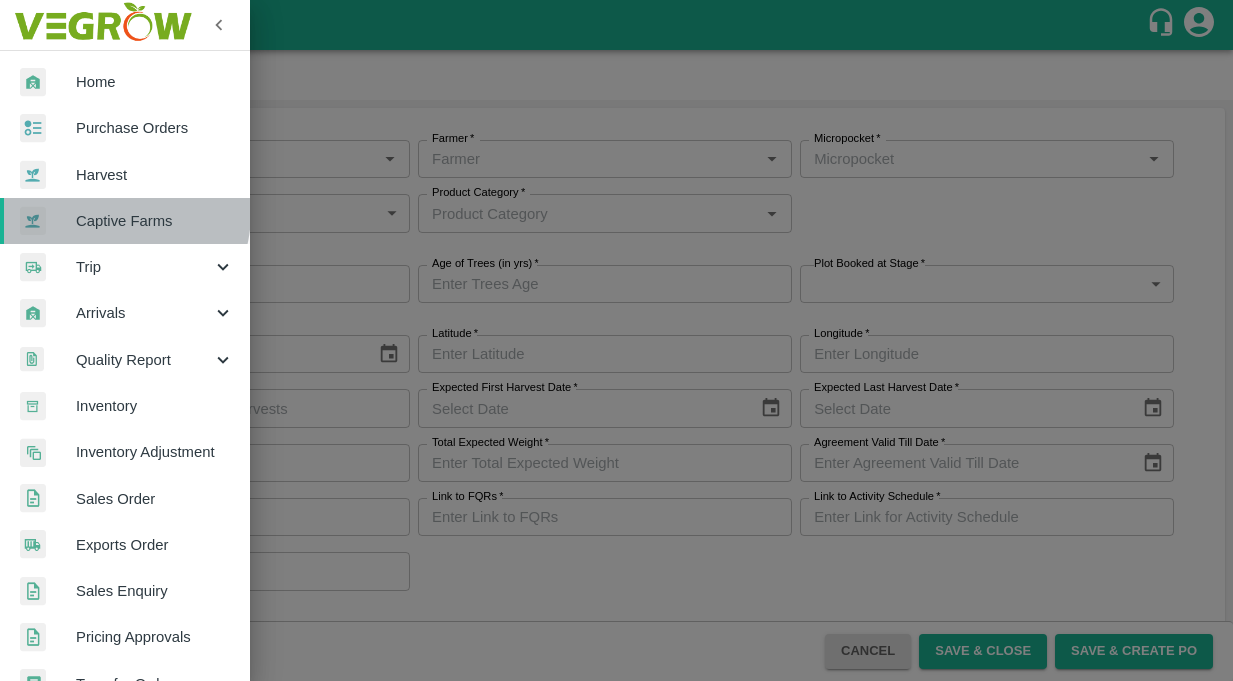 click on "Captive Farms" at bounding box center [155, 221] 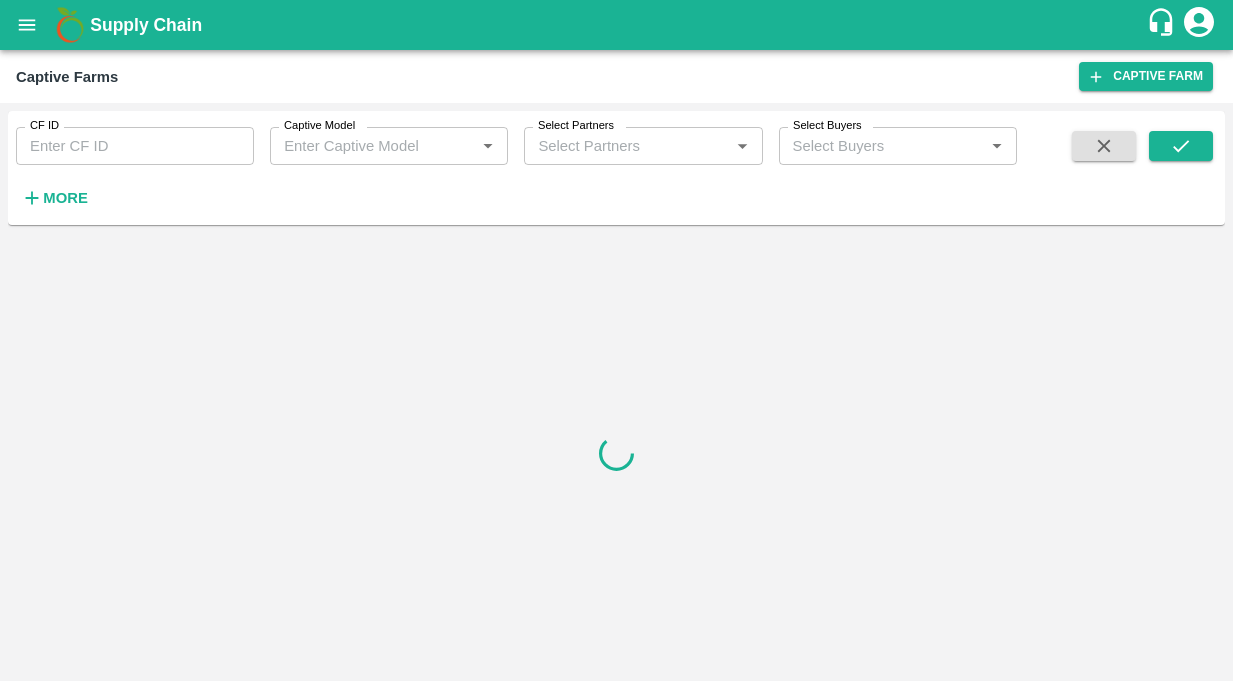 click on "CF ID" at bounding box center (135, 146) 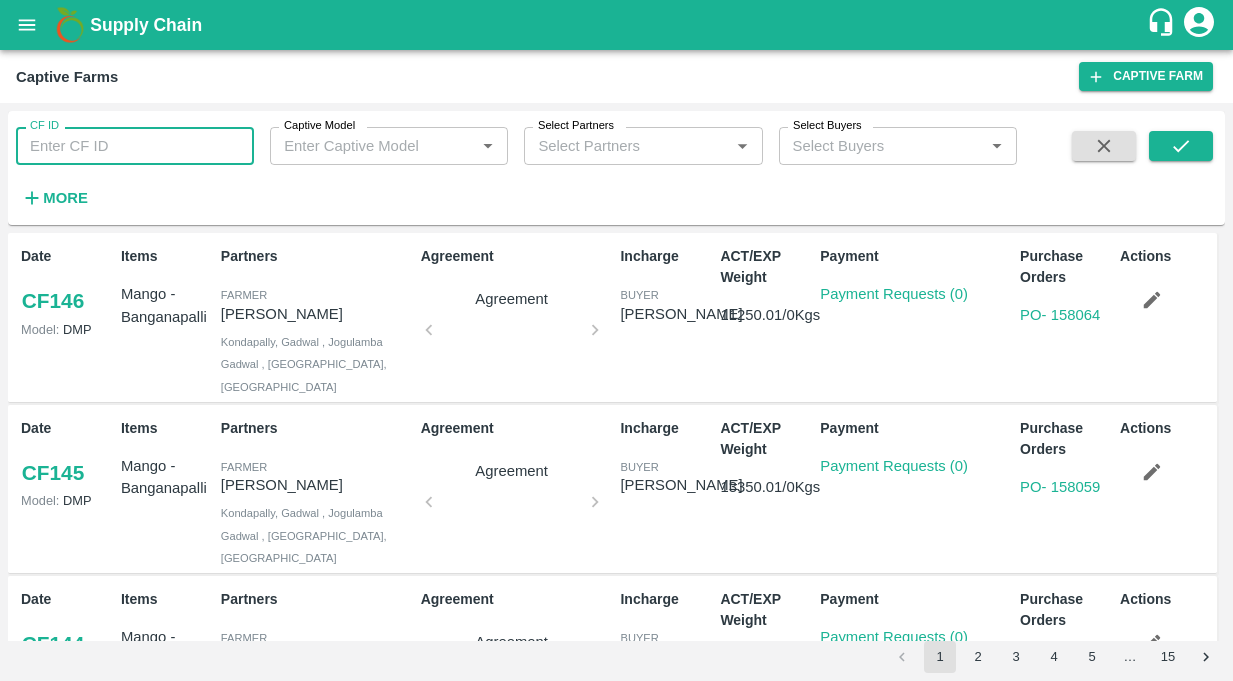 paste on "126" 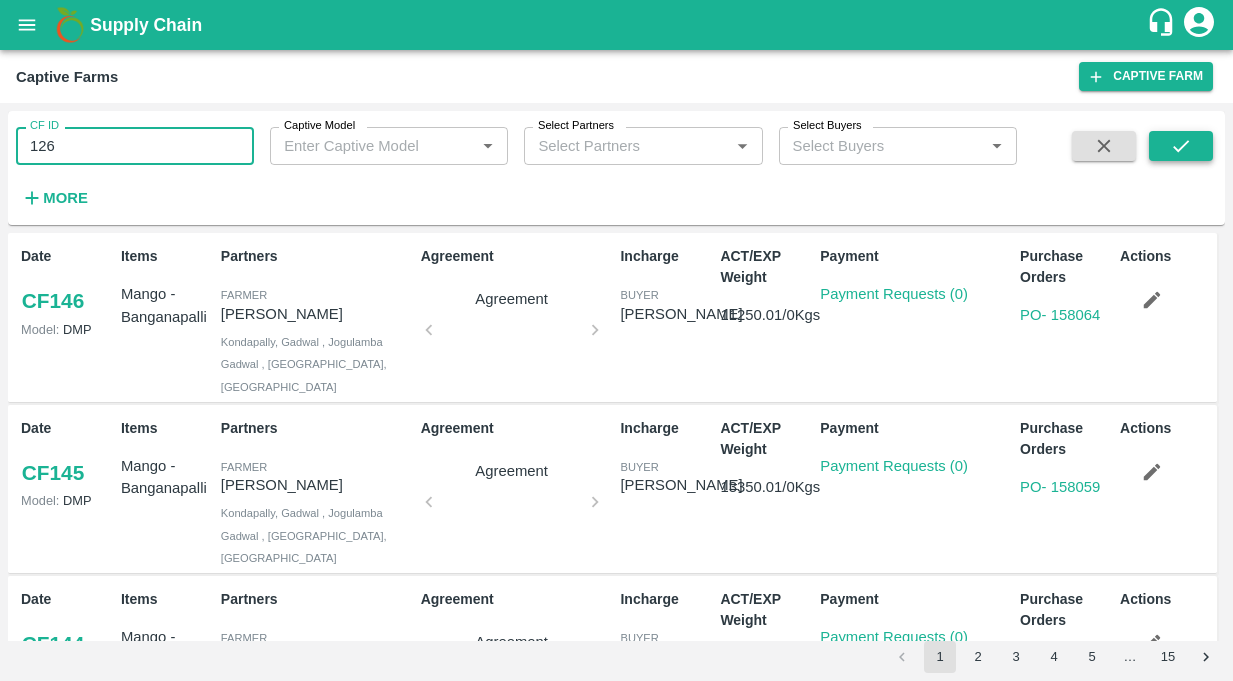 type on "126" 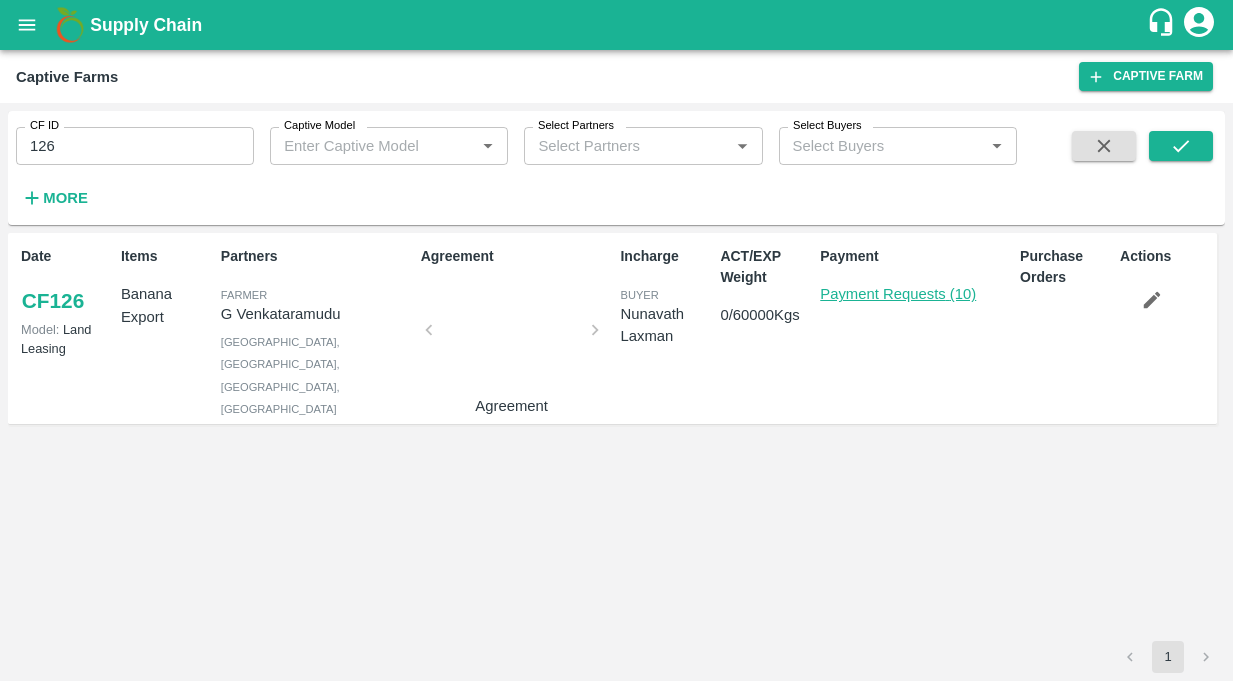 click on "Payment Requests   (10)" at bounding box center [898, 294] 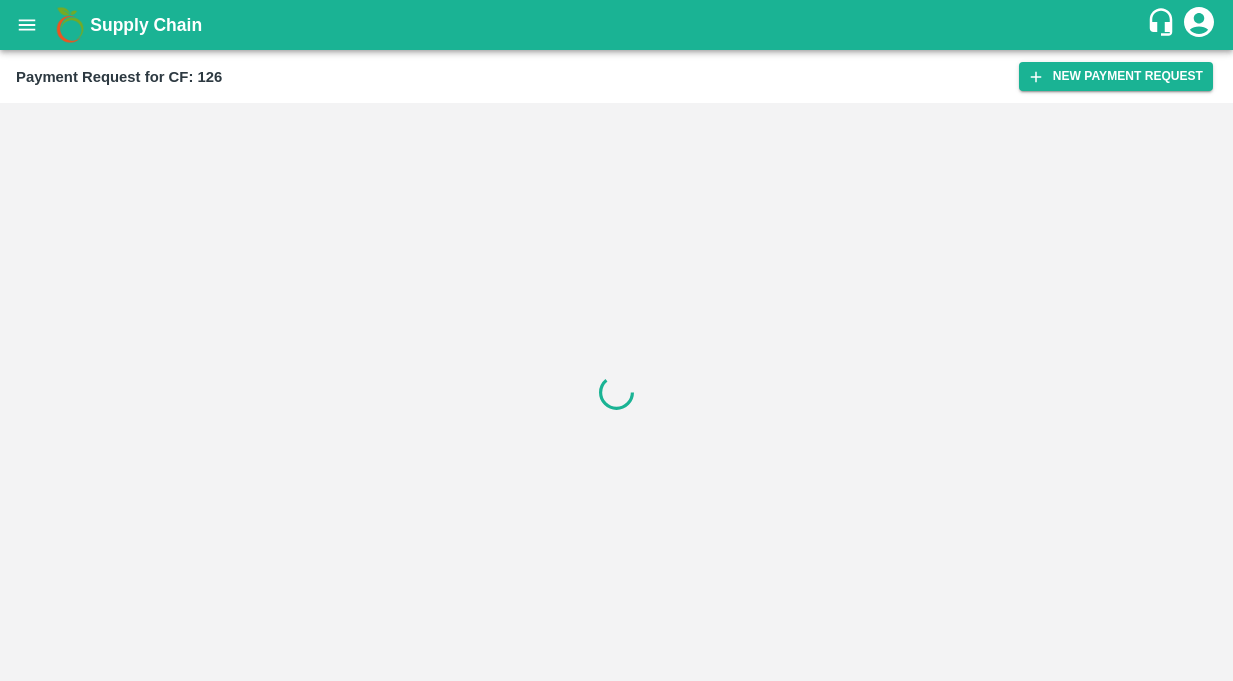 scroll, scrollTop: 0, scrollLeft: 0, axis: both 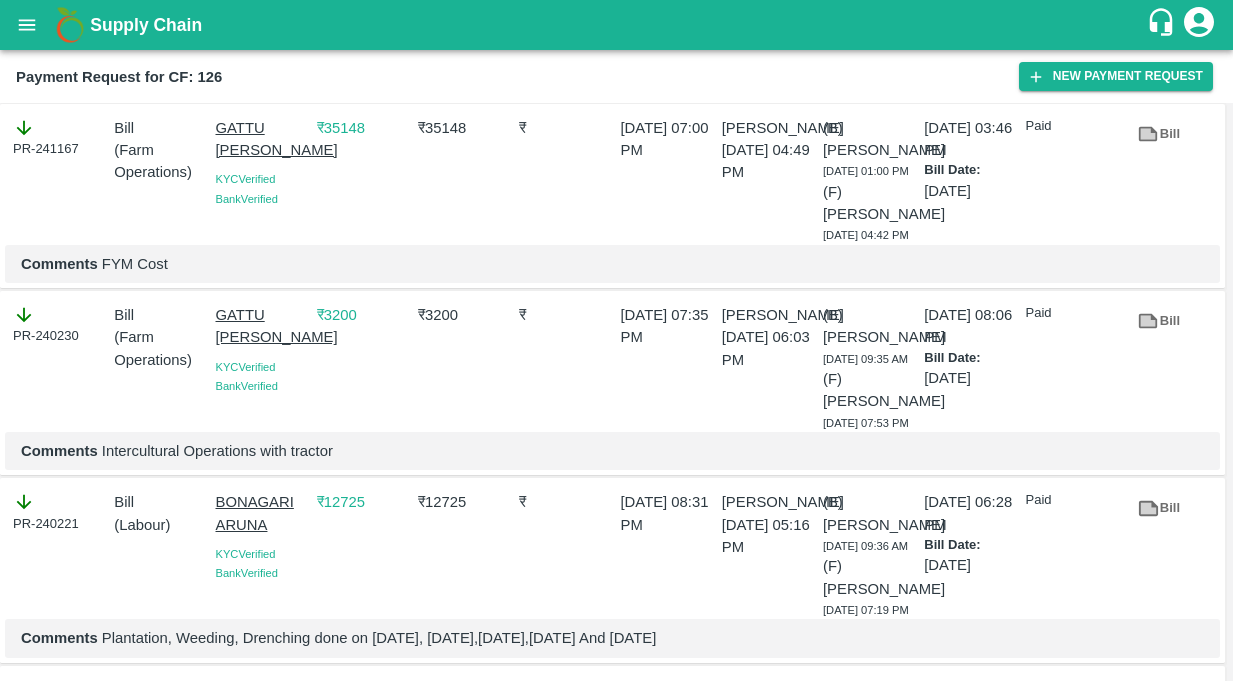 drag, startPoint x: 203, startPoint y: 307, endPoint x: 273, endPoint y: 346, distance: 80.13114 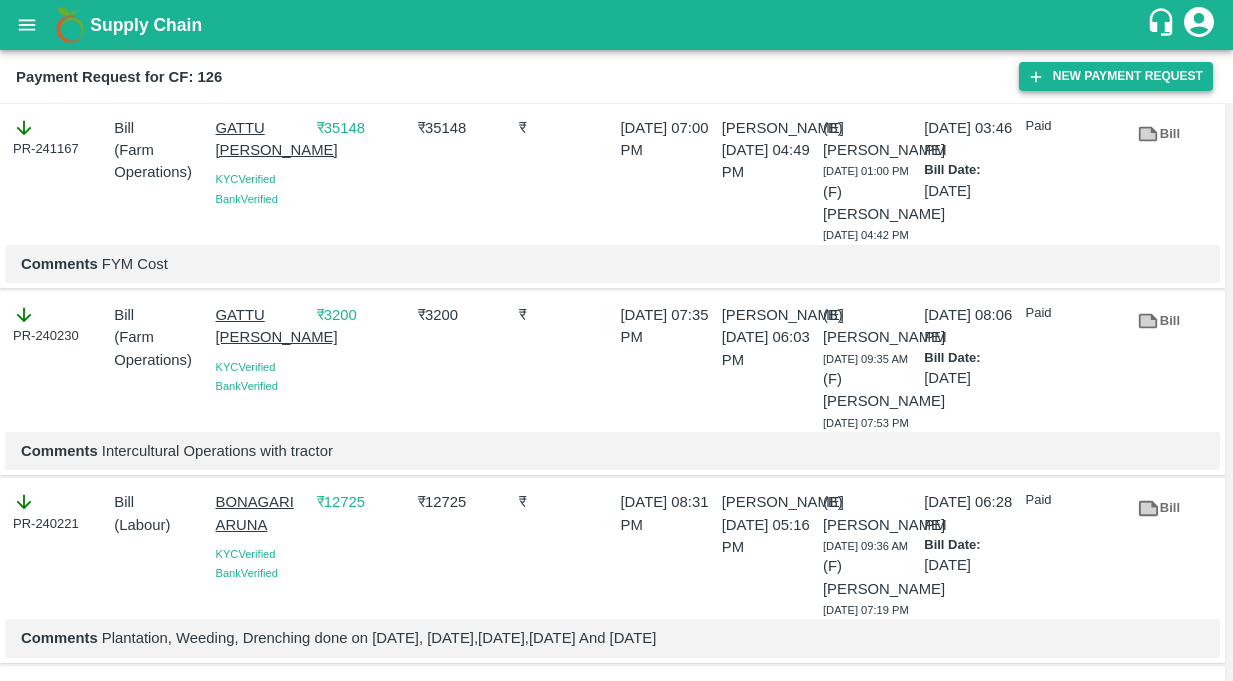 click 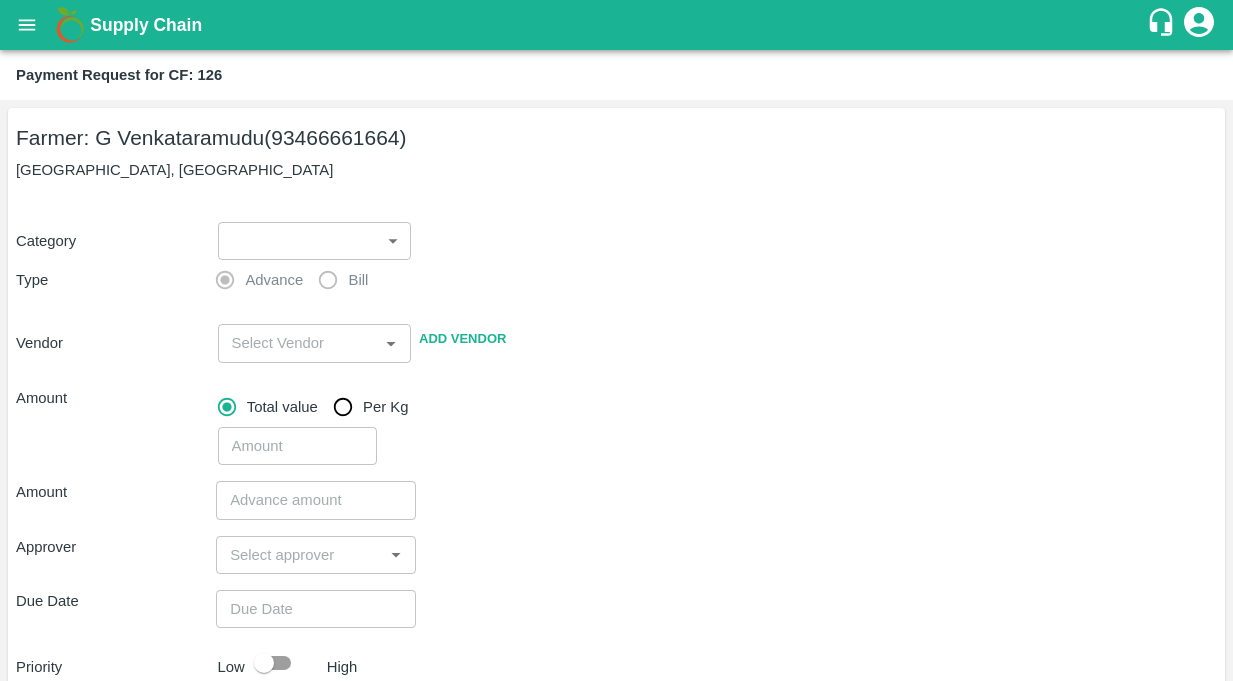 click on "Supply Chain Payment Request for CF: 126 Farmer:    G Venkataramudu  (93466661664) [GEOGRAPHIC_DATA] Category ​ ​ Type Advance Bill Vendor ​ Add Vendor Amount Total value Per Kg ​ Amount ​ Approver ​ Due Date ​  Priority  Low  High Comment x ​ Attach bill Cancel Save [GEOGRAPHIC_DATA] [GEOGRAPHIC_DATA] Direct Customer [GEOGRAPHIC_DATA] [GEOGRAPHIC_DATA] B2R [GEOGRAPHIC_DATA]  [GEOGRAPHIC_DATA] Virtual Captive PH Ananthapur Virtual Captive PH Kothakota Virtual Captive PH Chittoor Virtual Captive PH Vavilala Himalekya Logout" at bounding box center (616, 340) 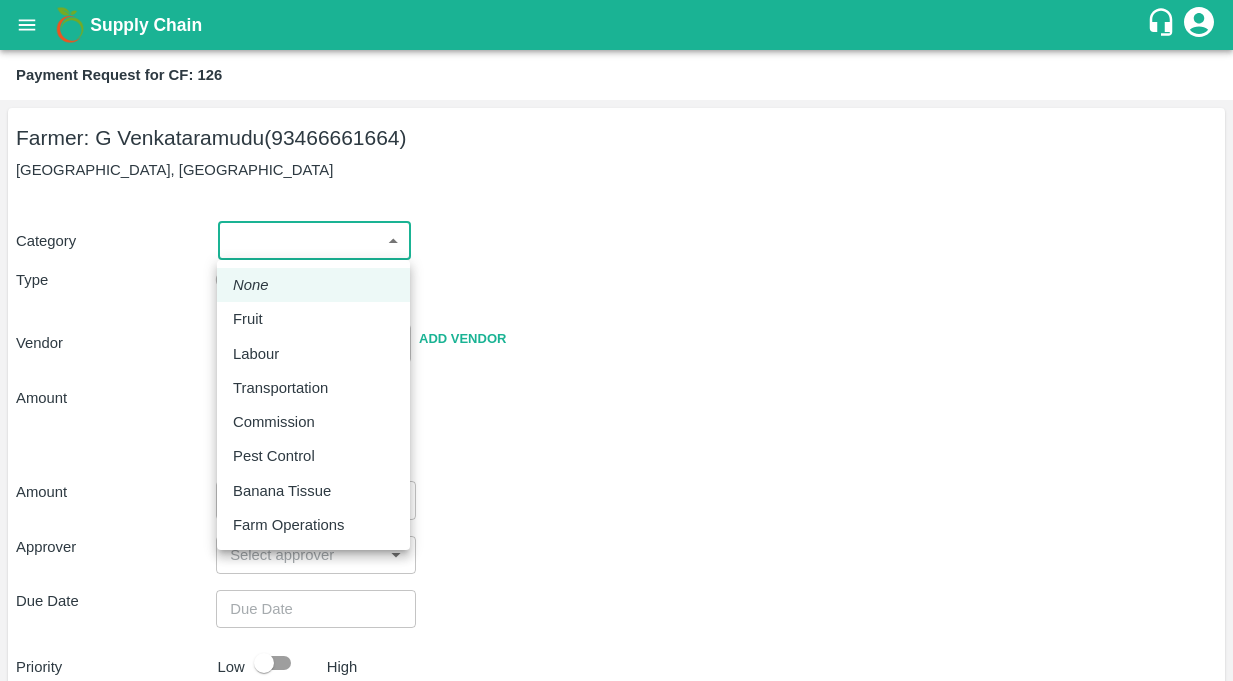 click on "Labour" at bounding box center (313, 354) 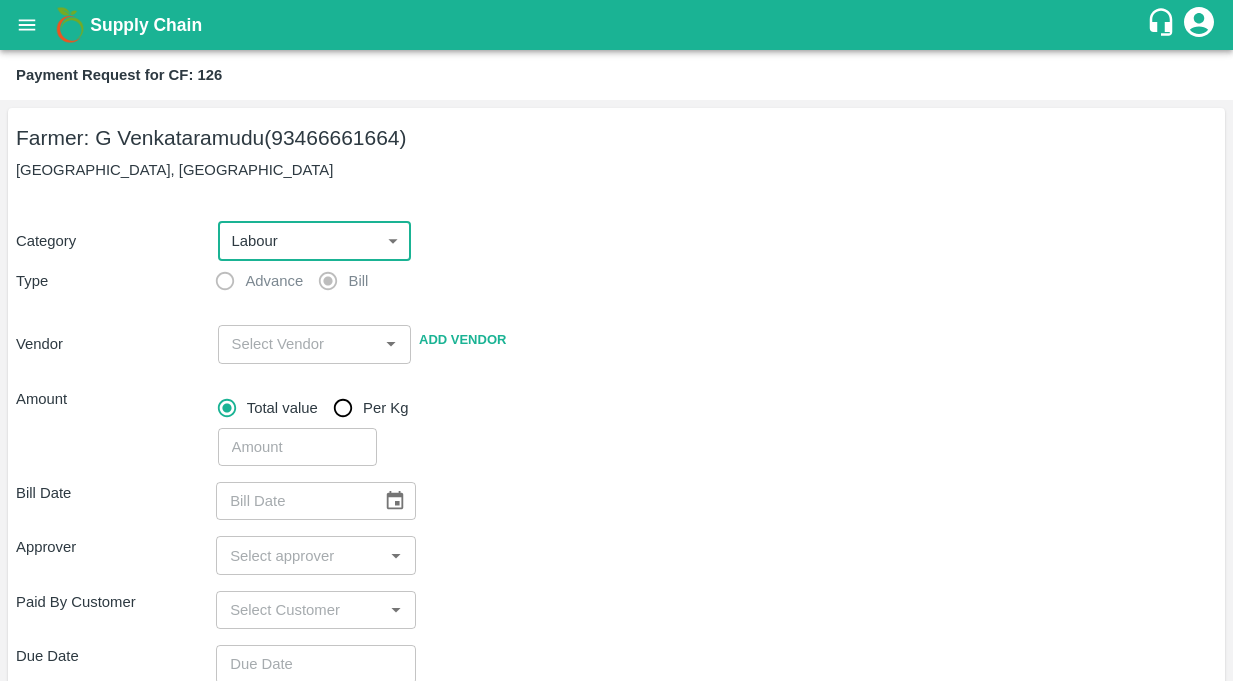 click at bounding box center (298, 344) 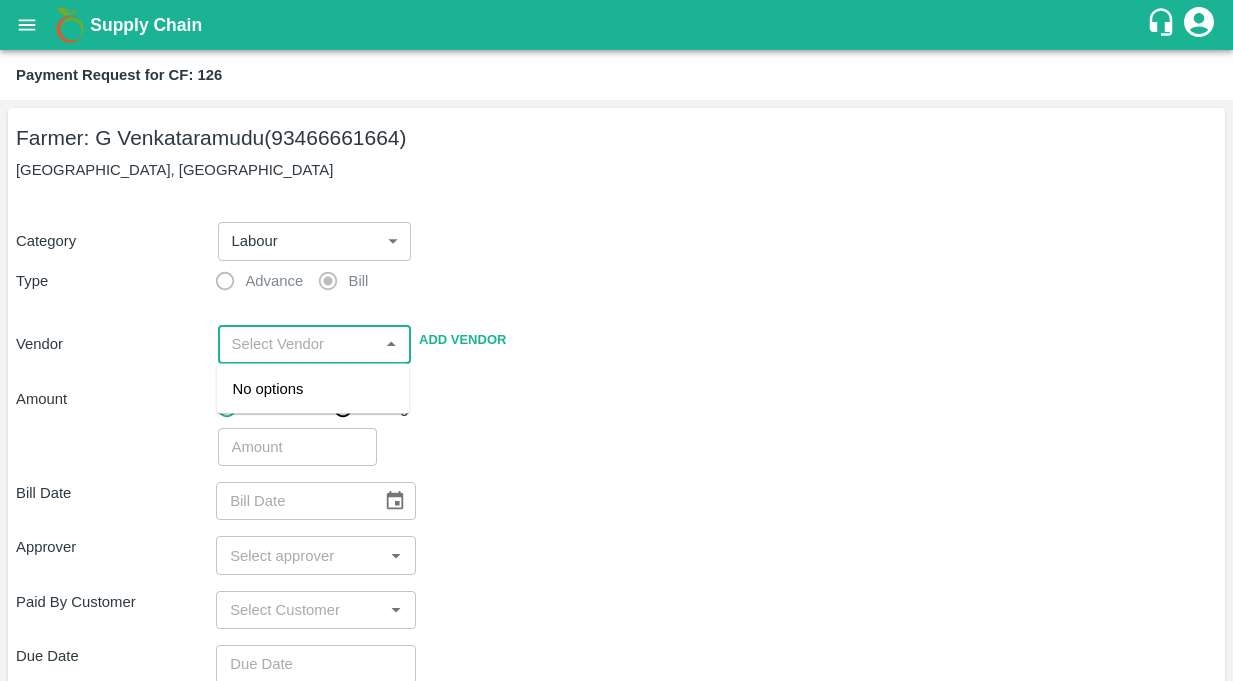 paste on "GATTU [PERSON_NAME]" 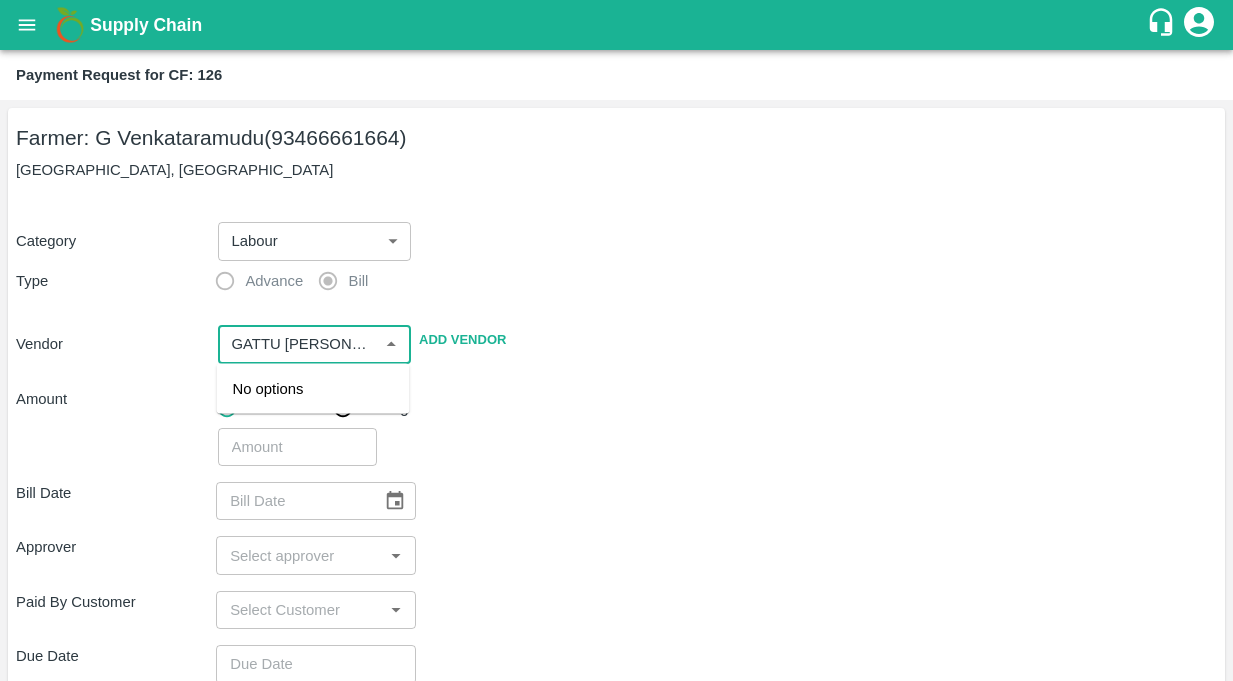 scroll, scrollTop: 0, scrollLeft: 53, axis: horizontal 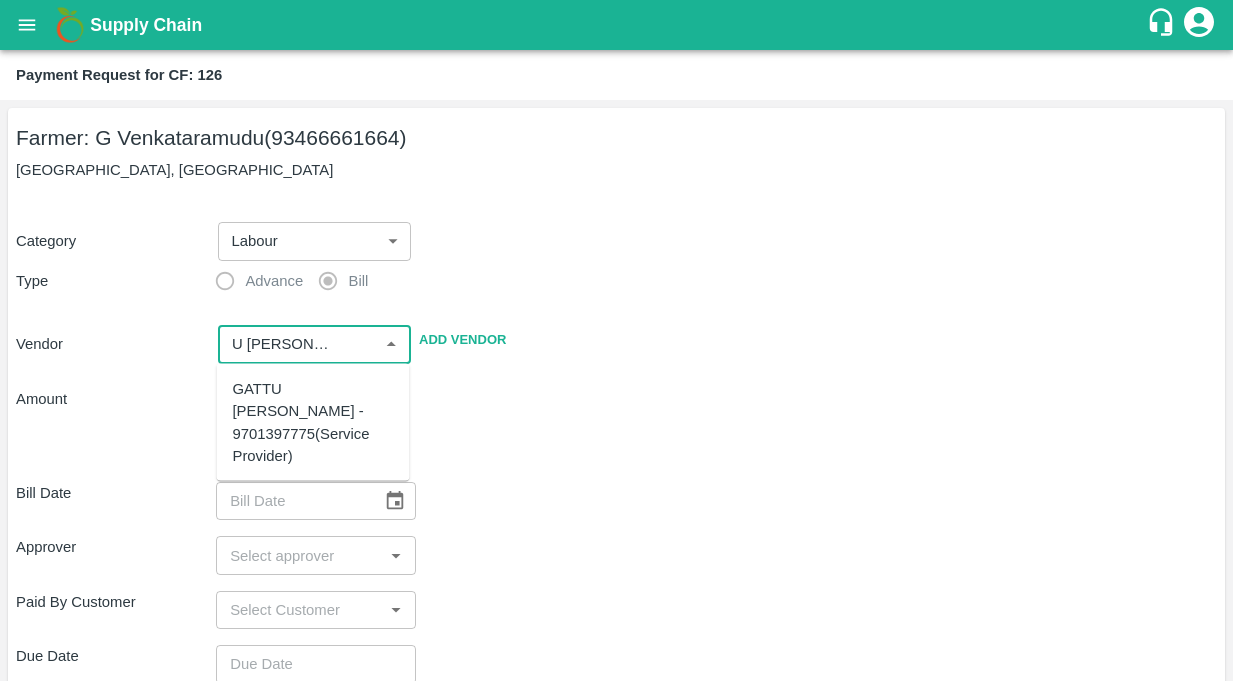 click on "GATTU [PERSON_NAME] - 9701397775(Service Provider)" at bounding box center (313, 422) 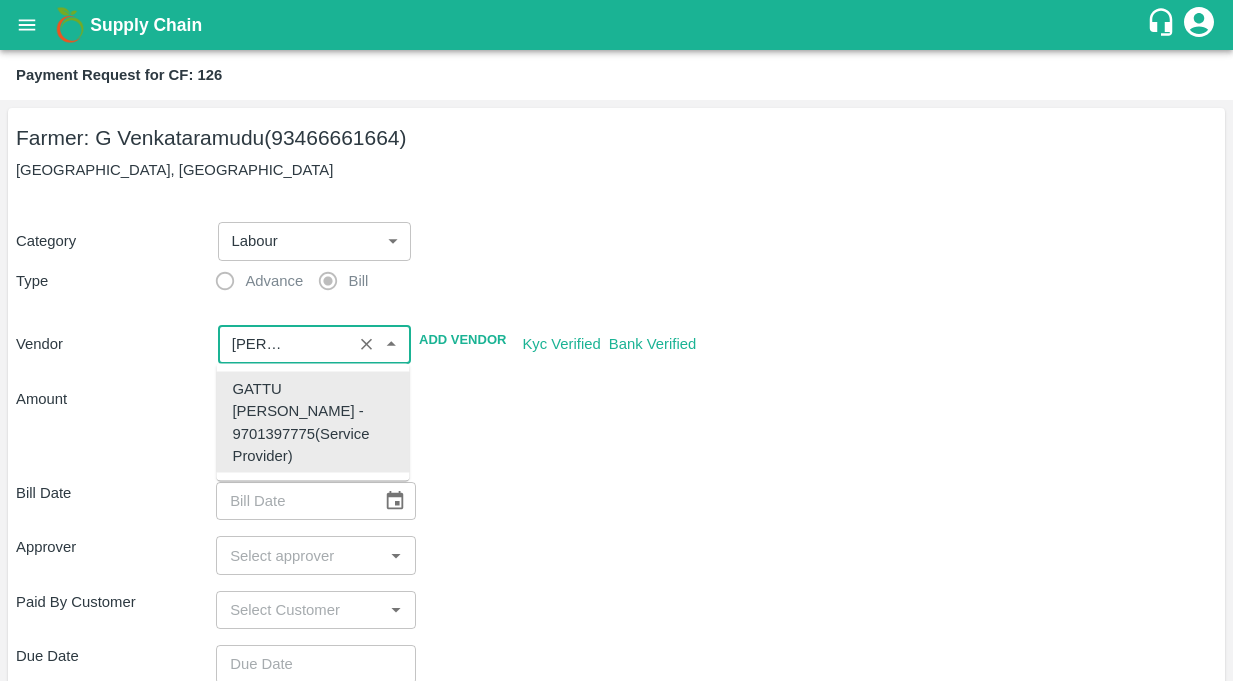 type on "GATTU [PERSON_NAME] - 9701397775(Service Provider)" 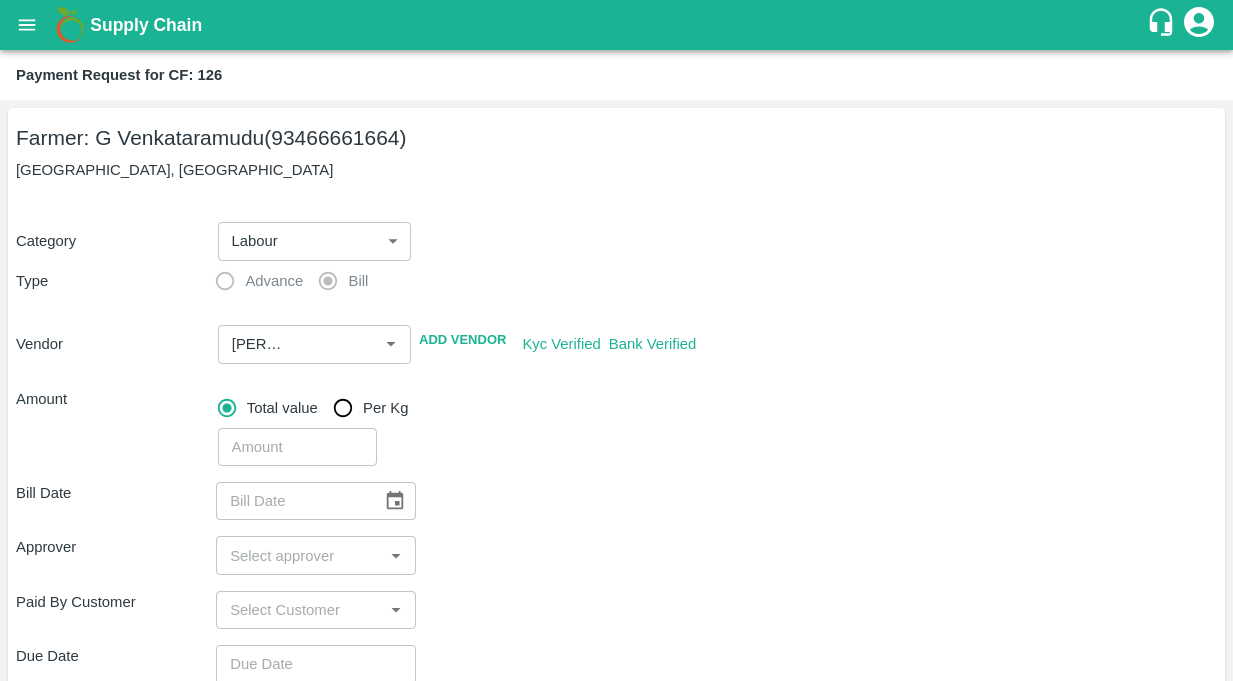 scroll, scrollTop: 0, scrollLeft: 0, axis: both 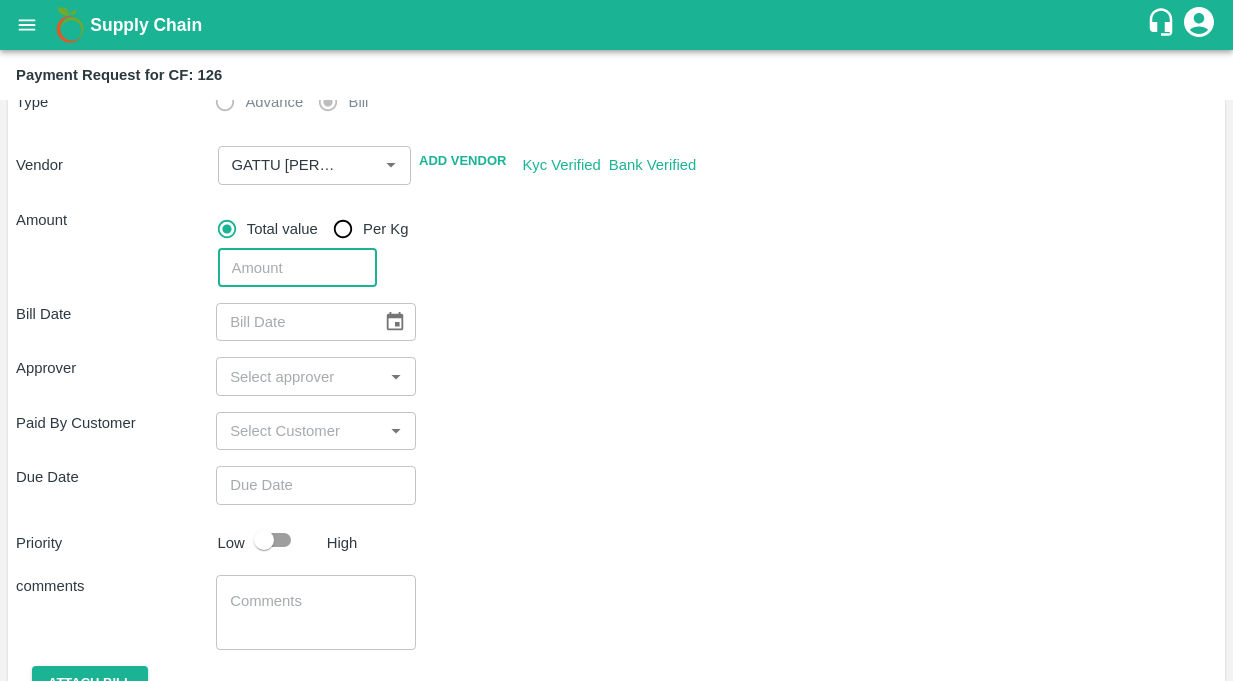 click at bounding box center [298, 268] 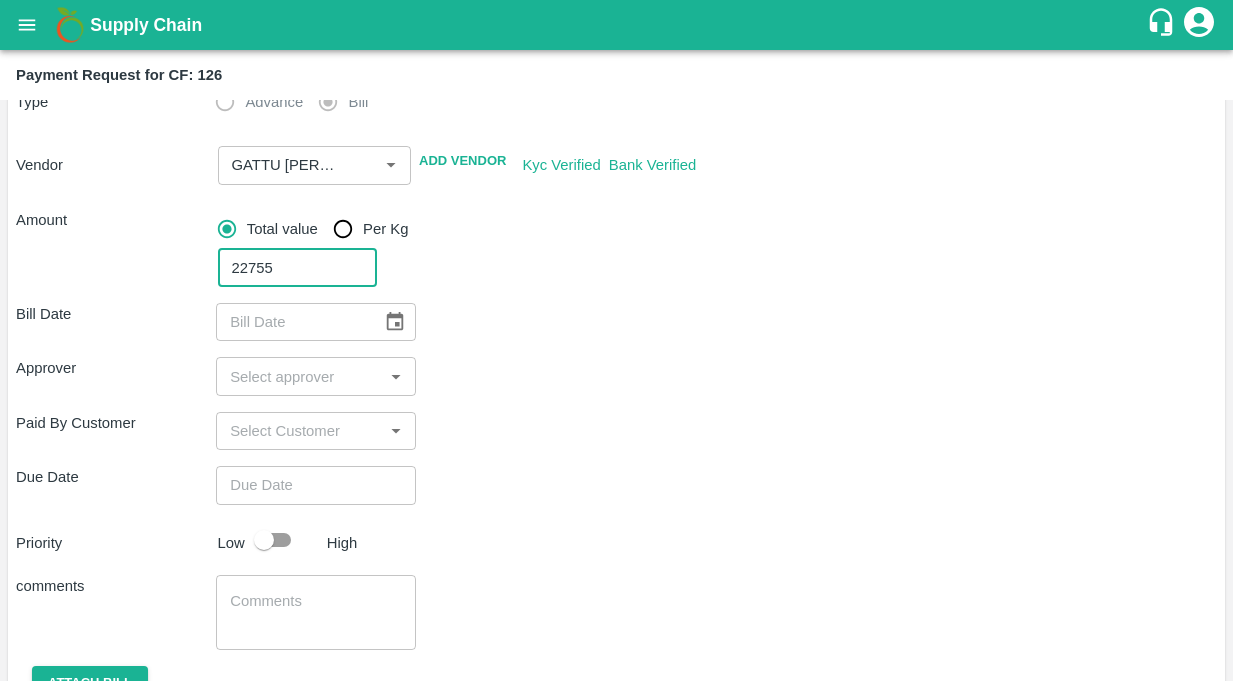 type on "22755" 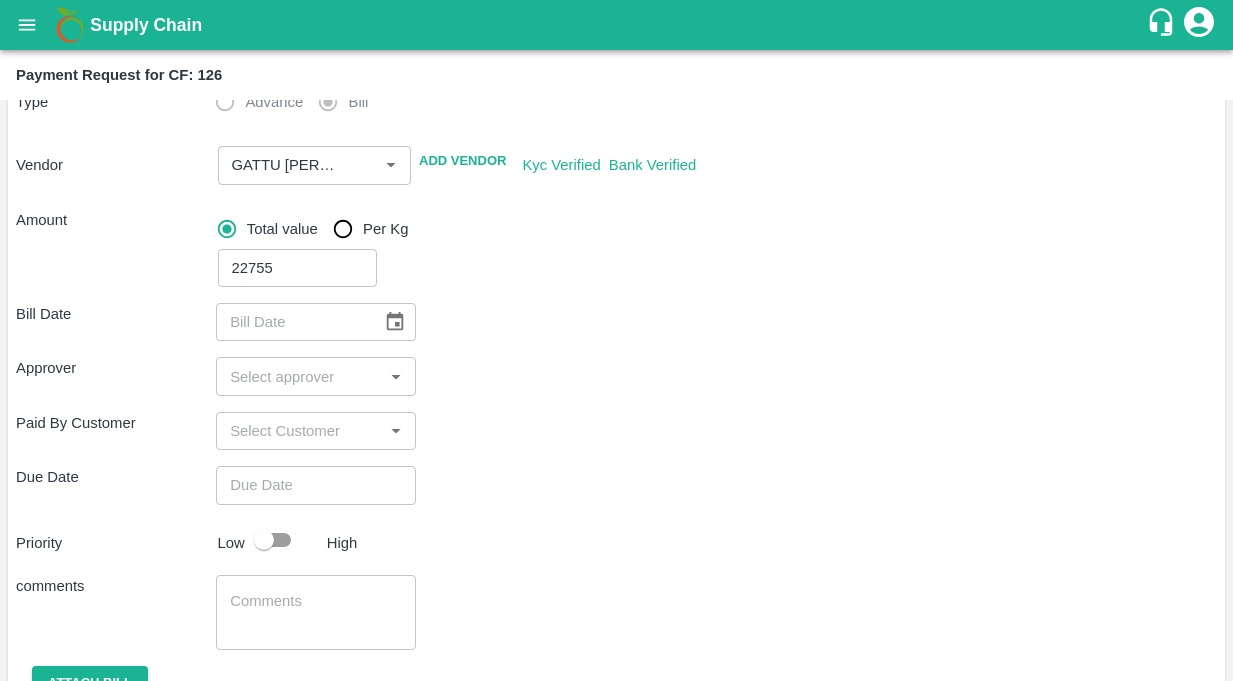 click 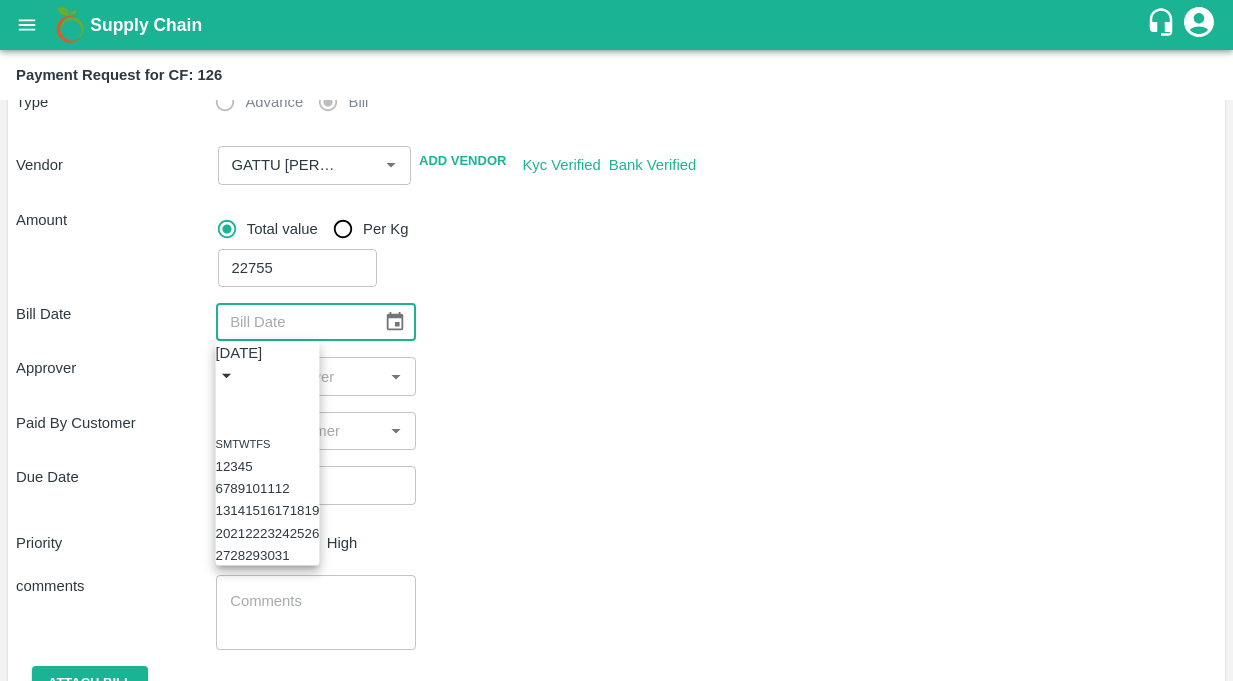 click on "7" at bounding box center [226, 488] 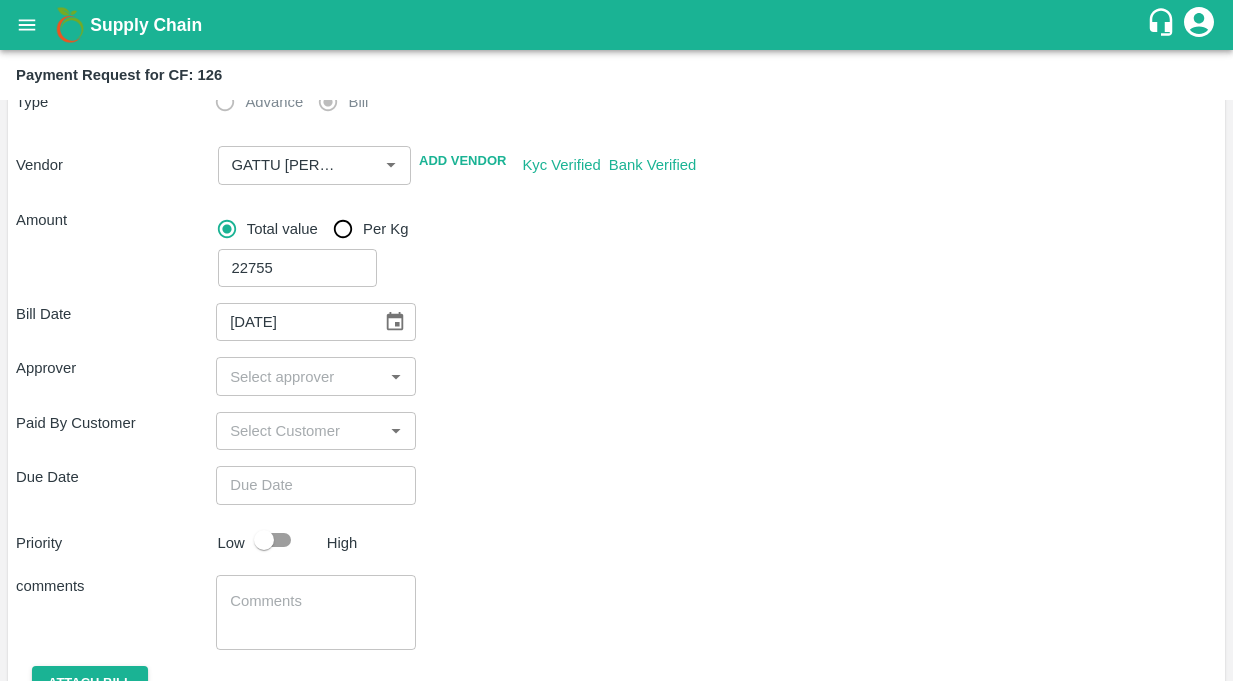 scroll, scrollTop: 273, scrollLeft: 0, axis: vertical 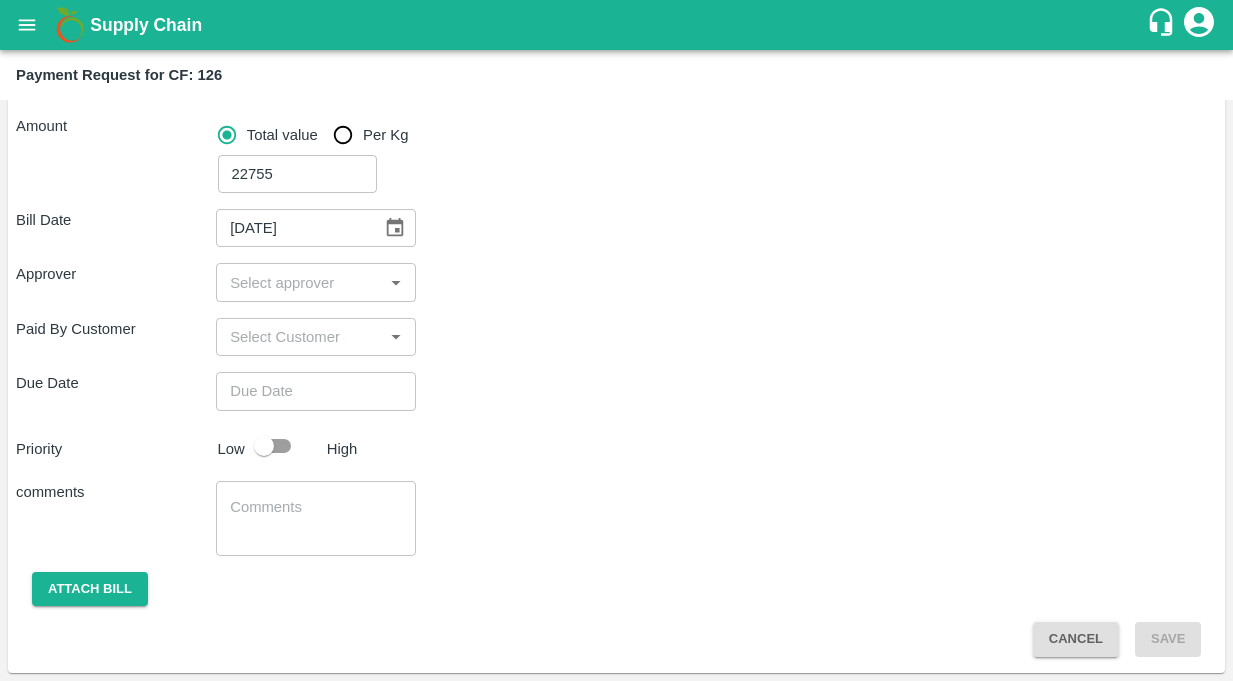 click at bounding box center [299, 282] 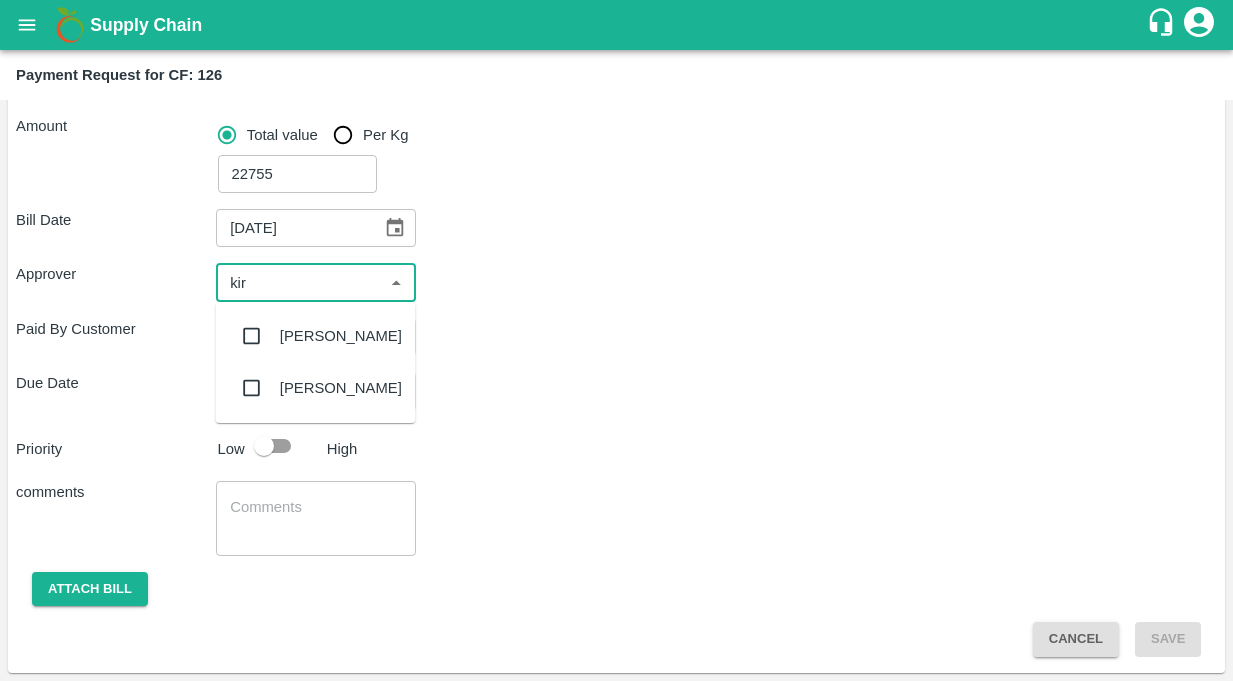 type on "kira" 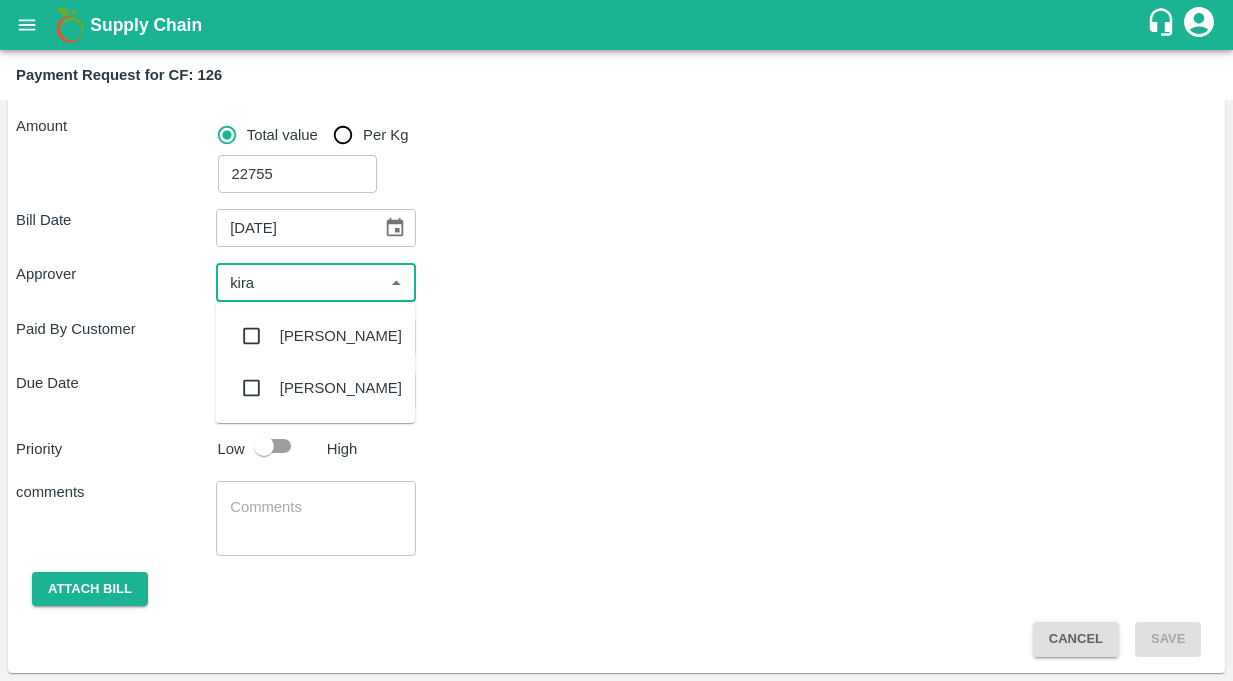 click at bounding box center [252, 336] 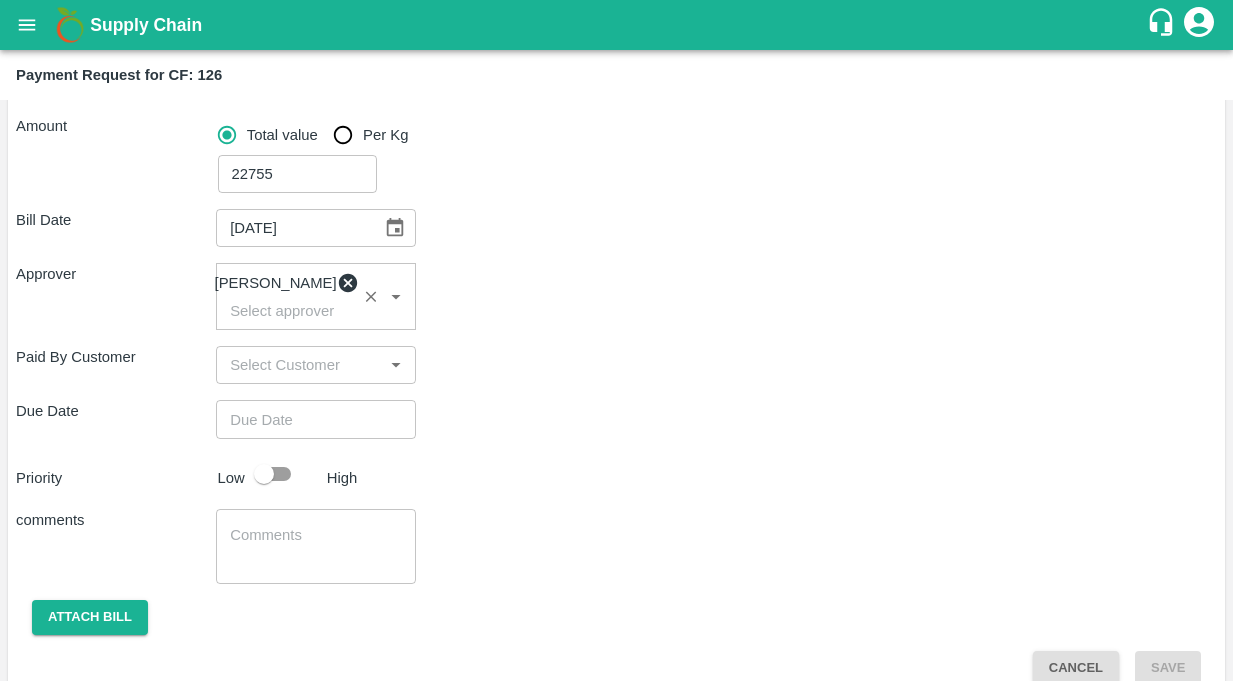 click on "Paid By Customer ​" at bounding box center (616, 365) 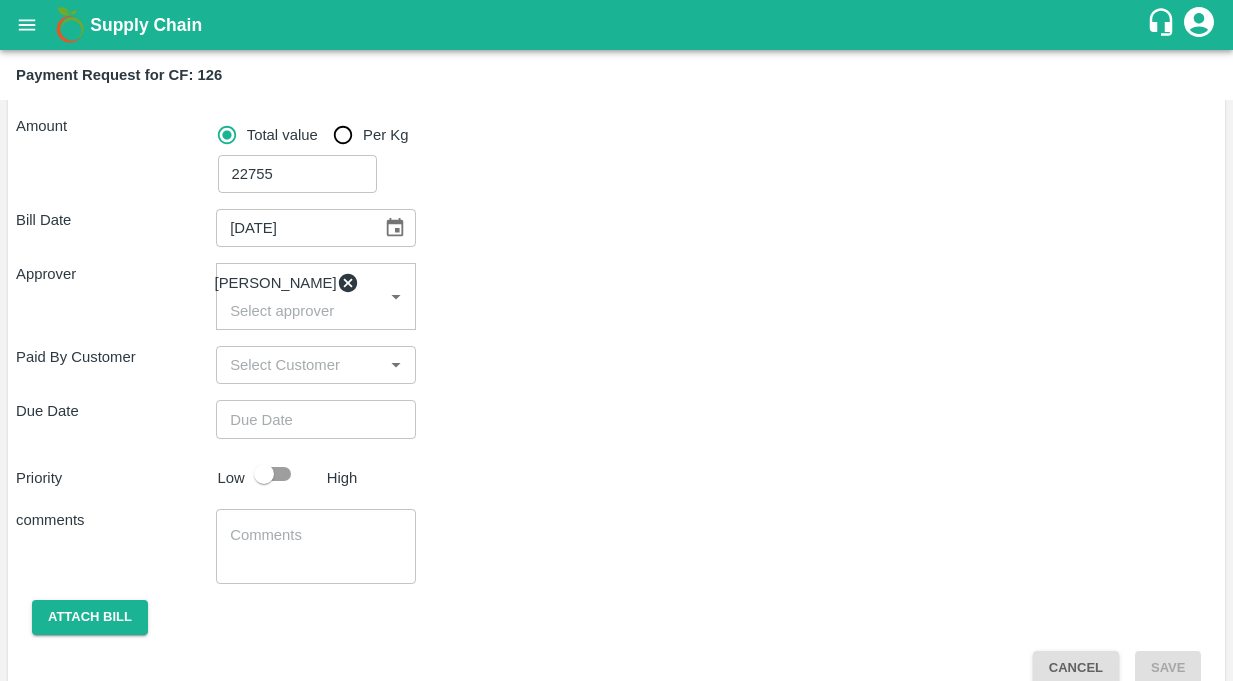 scroll, scrollTop: 311, scrollLeft: 0, axis: vertical 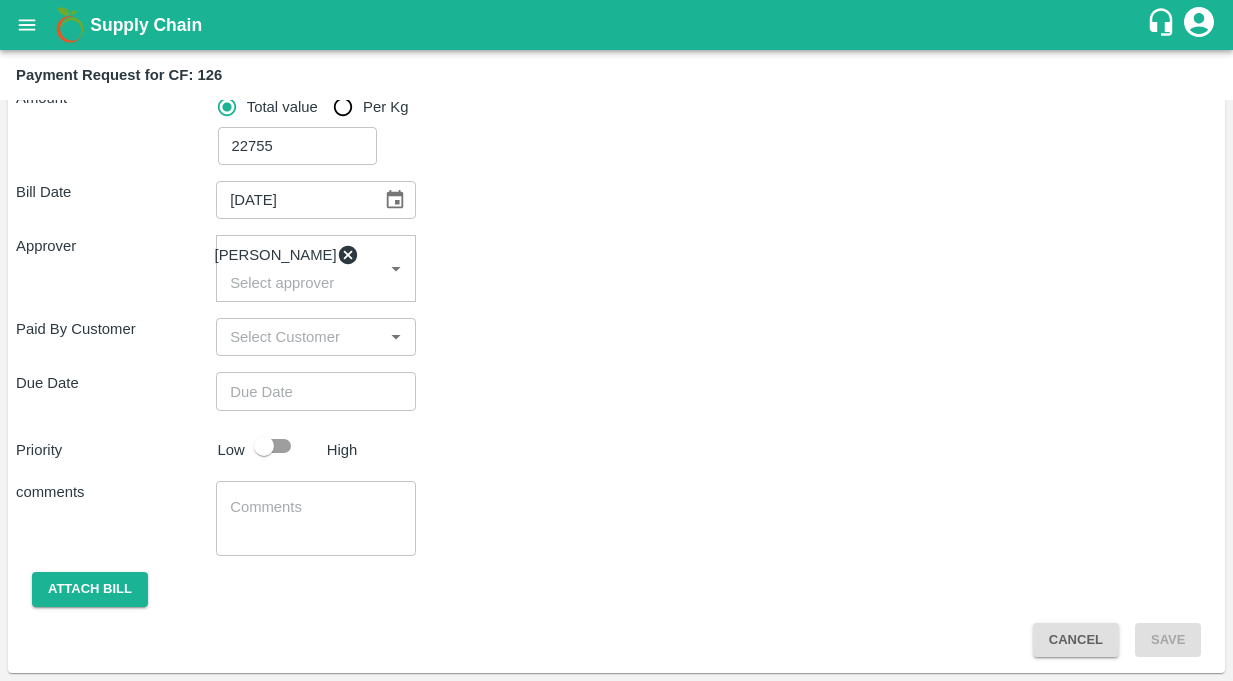 type on "DD/MM/YYYY hh:mm aa" 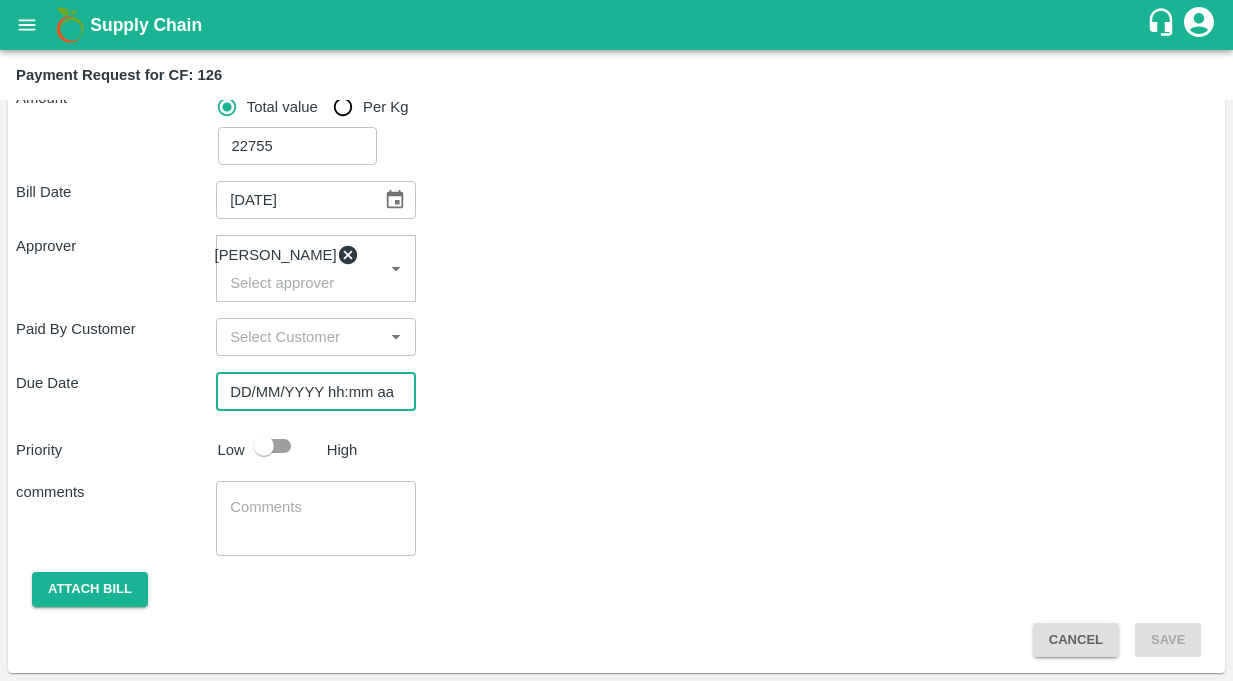 click on "DD/MM/YYYY hh:mm aa" at bounding box center [309, 391] 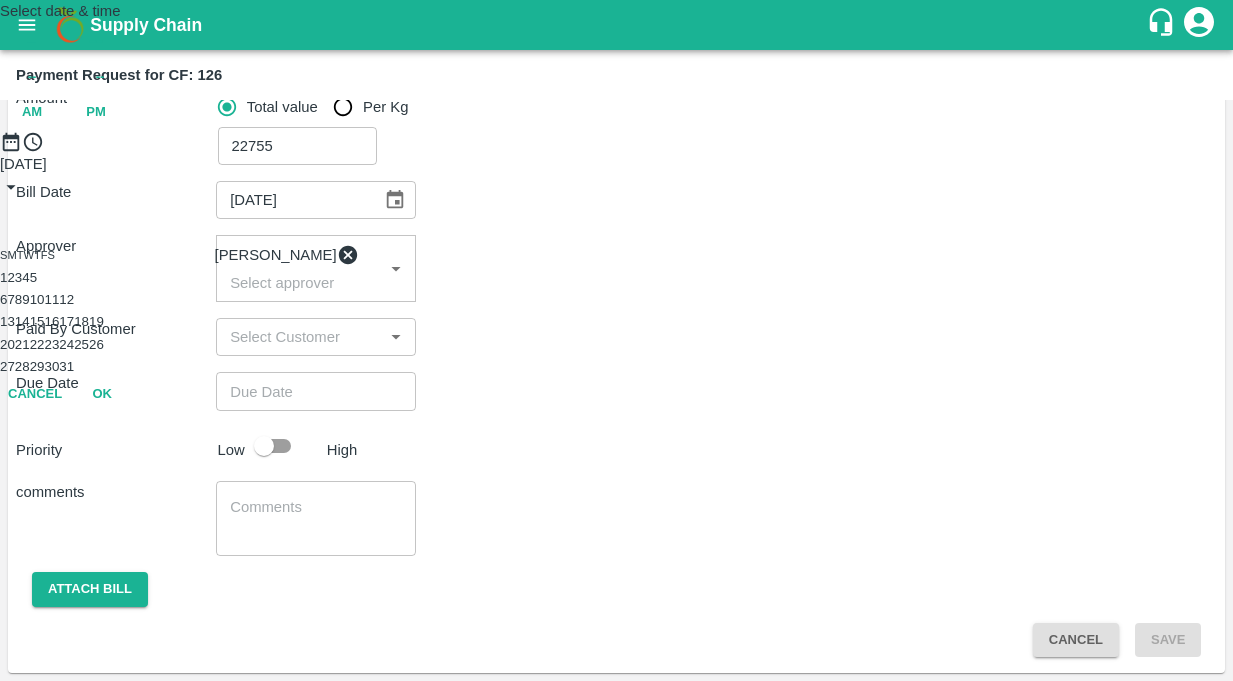 click on "12" at bounding box center [66, 299] 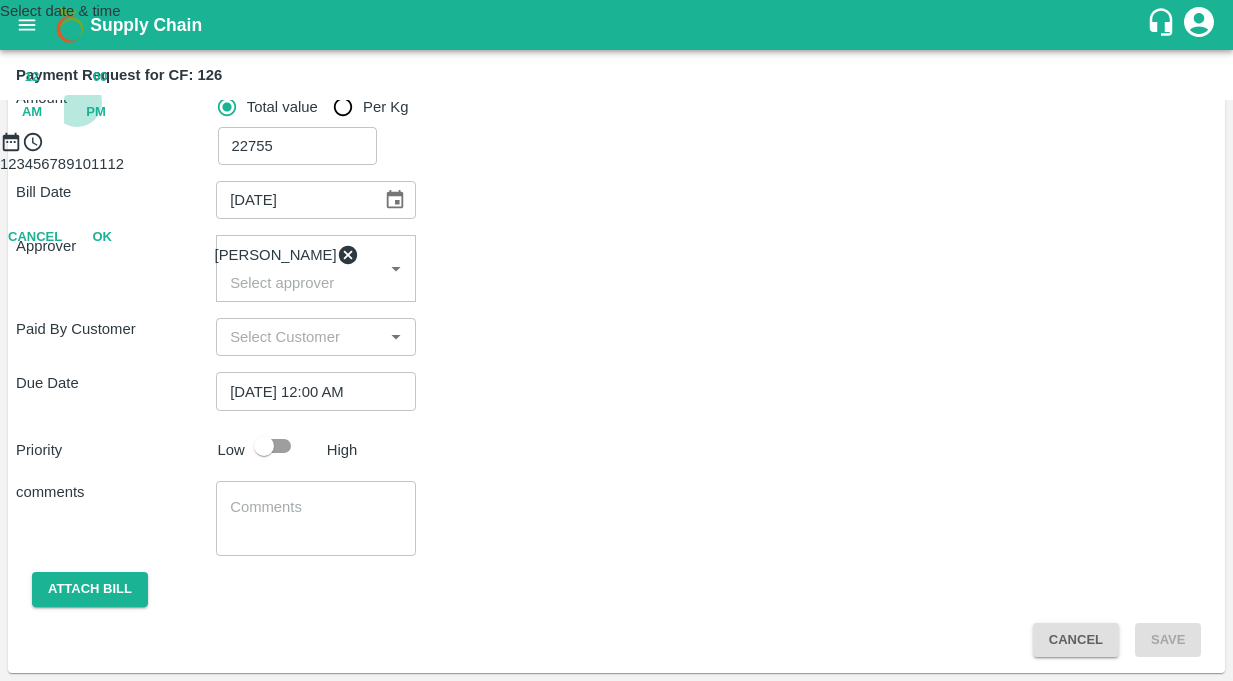 click on "PM" at bounding box center (96, 112) 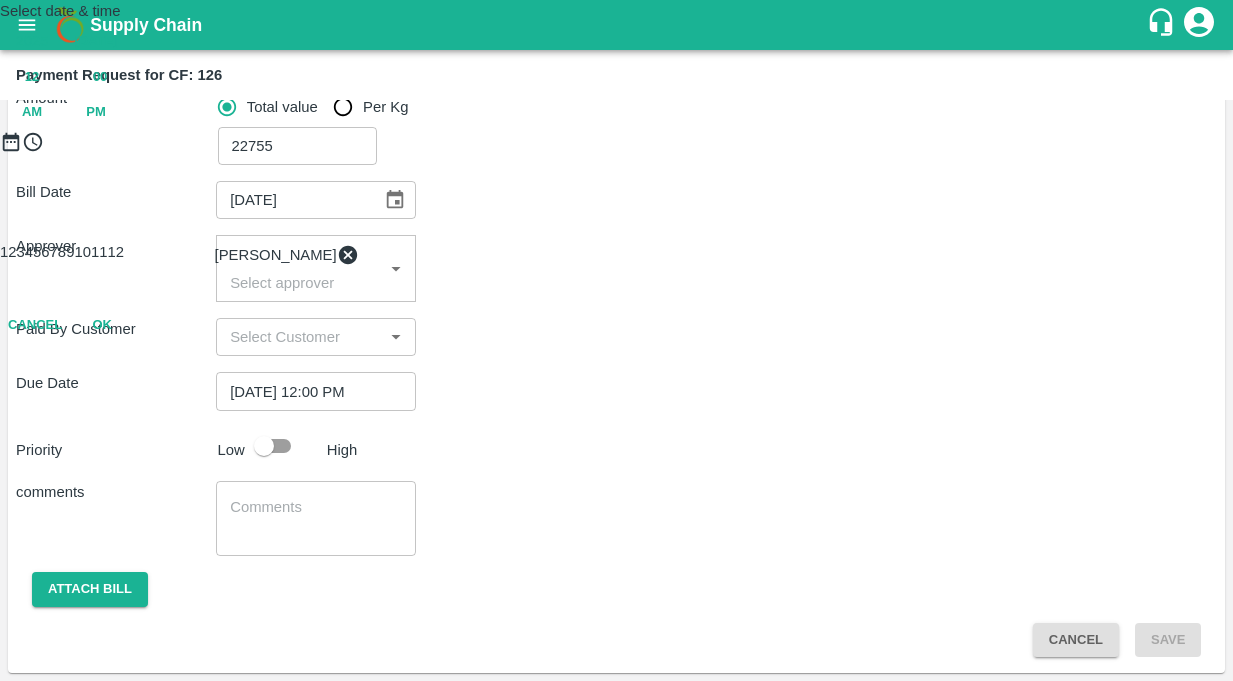 click at bounding box center (616, 153) 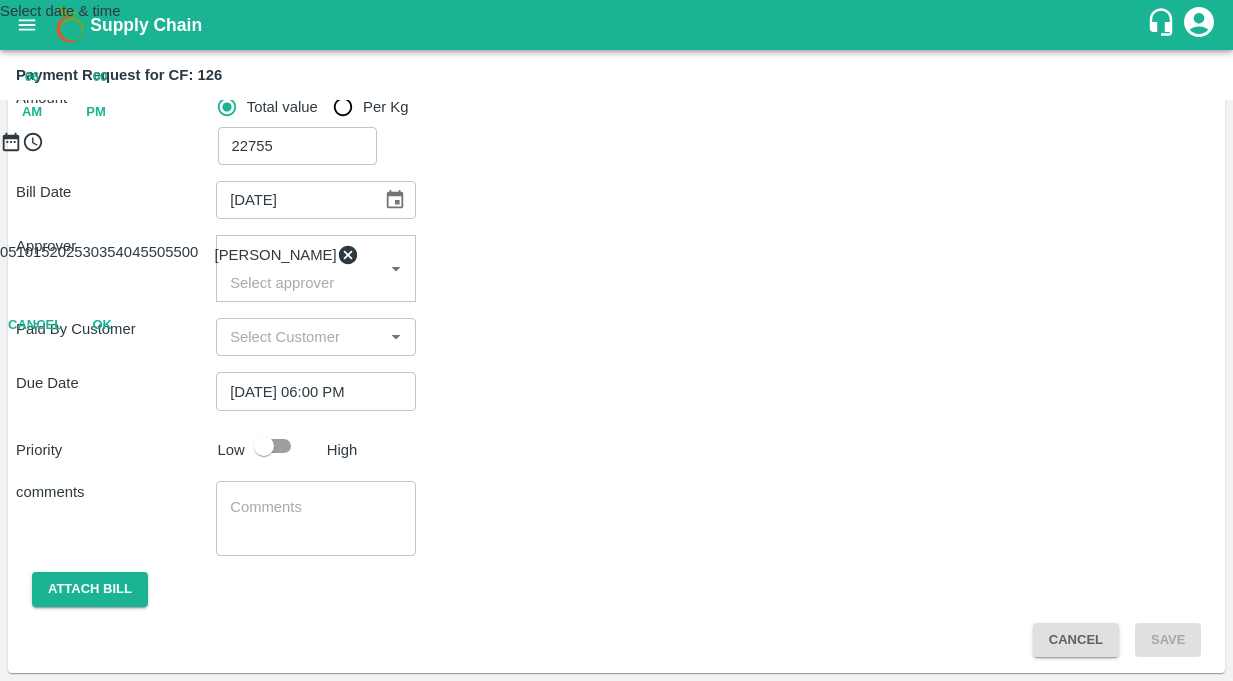 click on "OK" at bounding box center (102, 325) 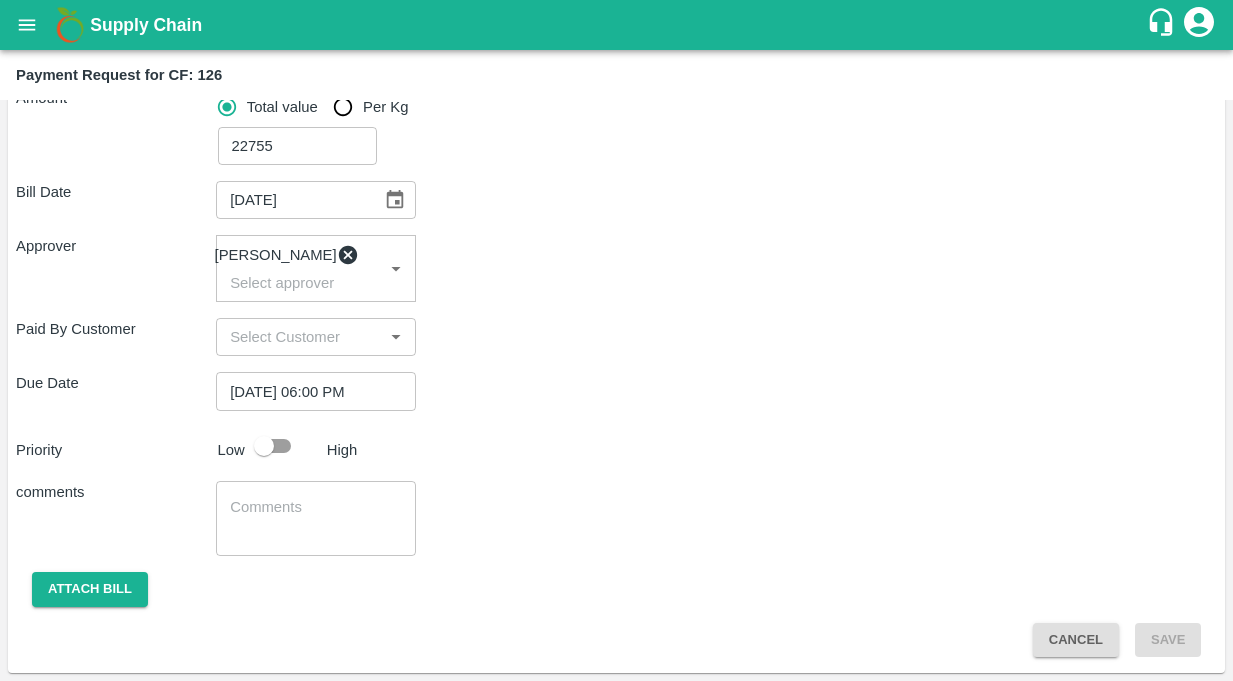 click on "Priority  Low  High" at bounding box center (612, 446) 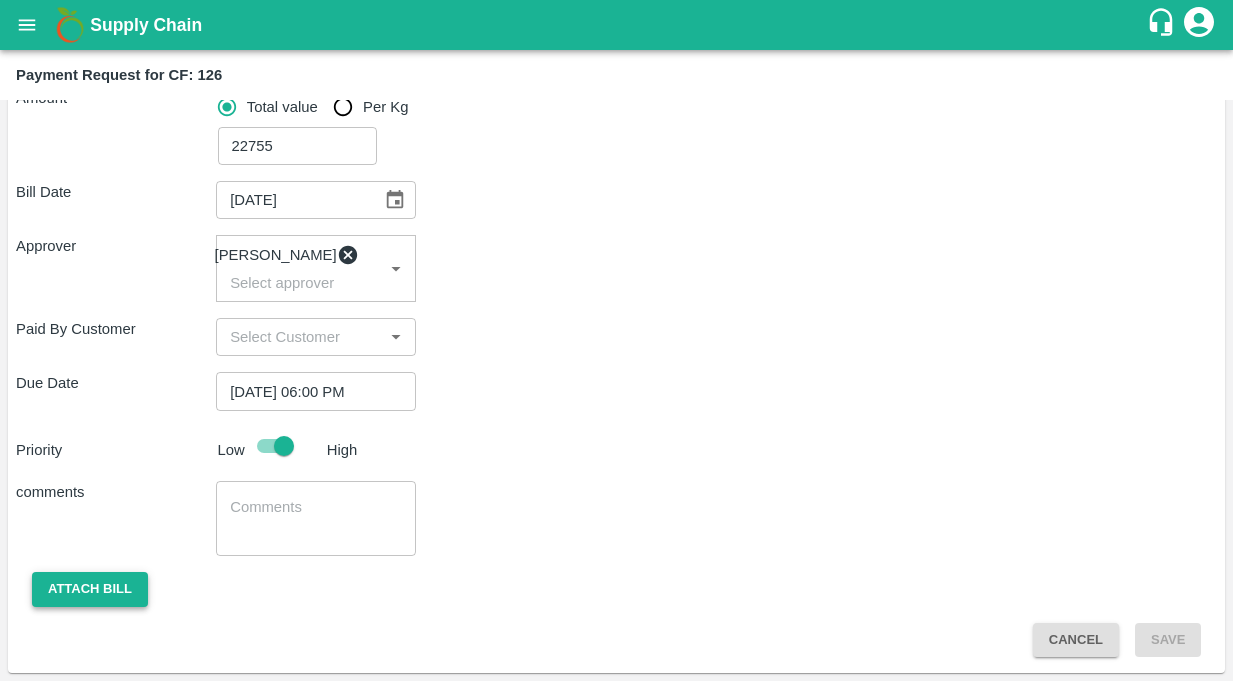 click on "Attach bill" at bounding box center [90, 589] 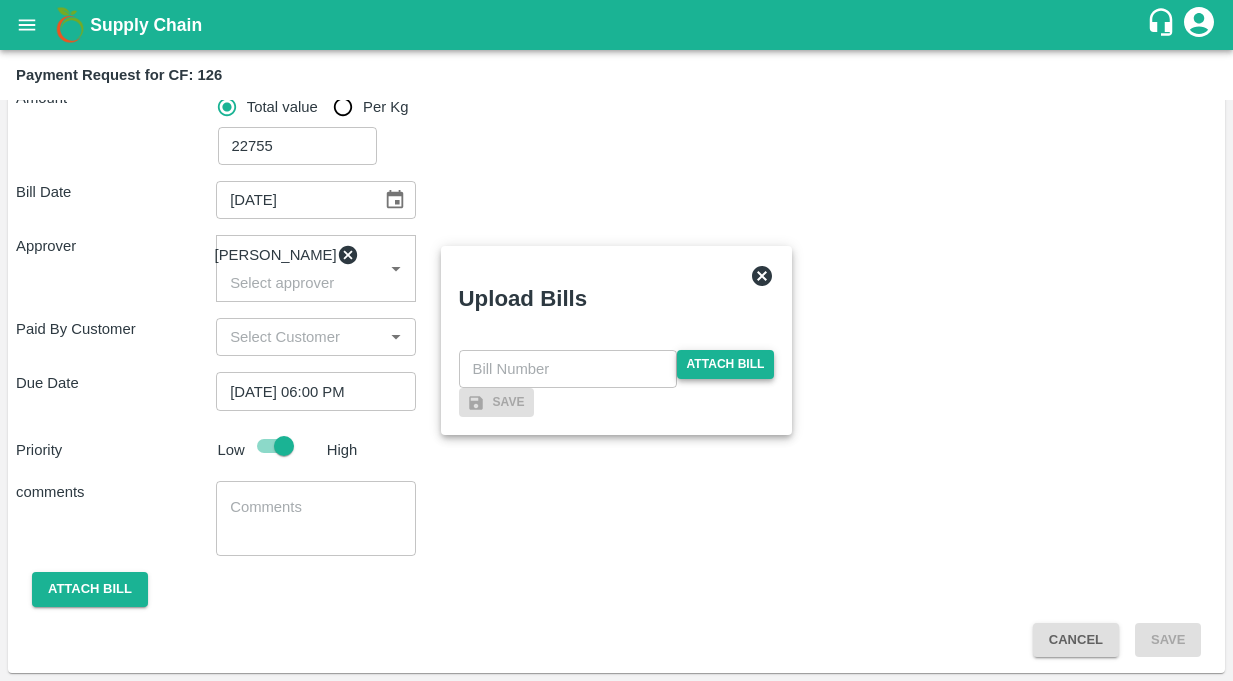 click on "Attach bill" at bounding box center [726, 364] 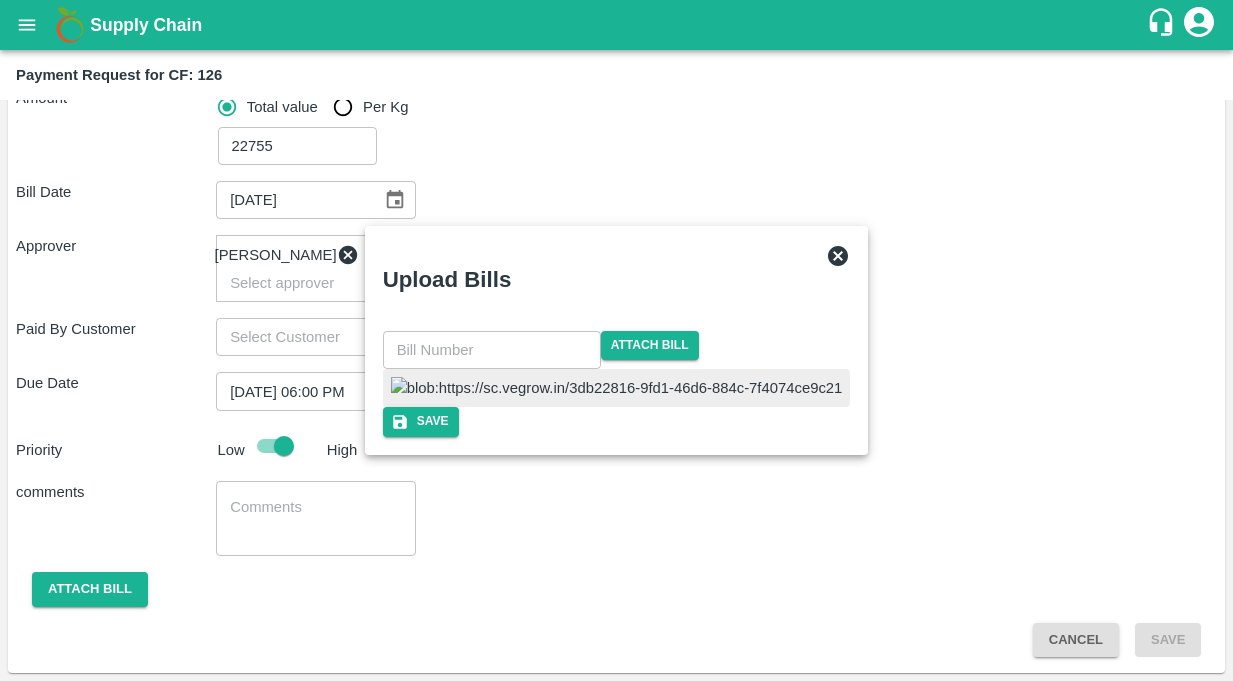 click at bounding box center [617, 388] 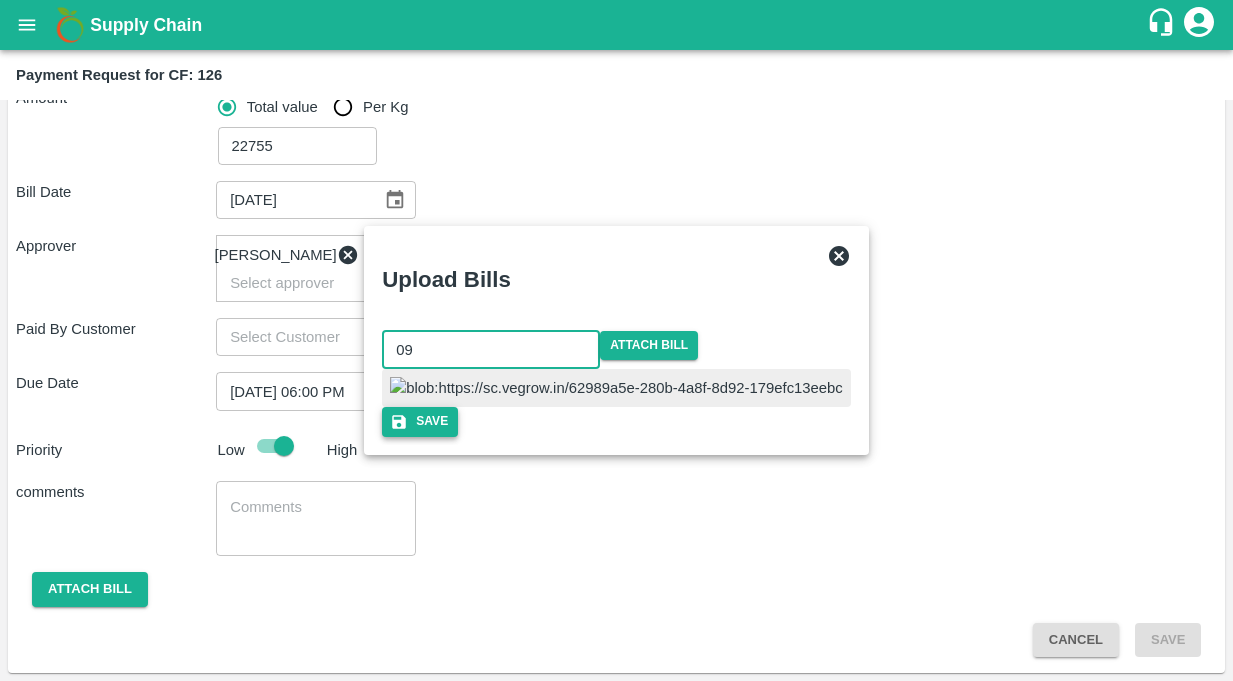 type on "09" 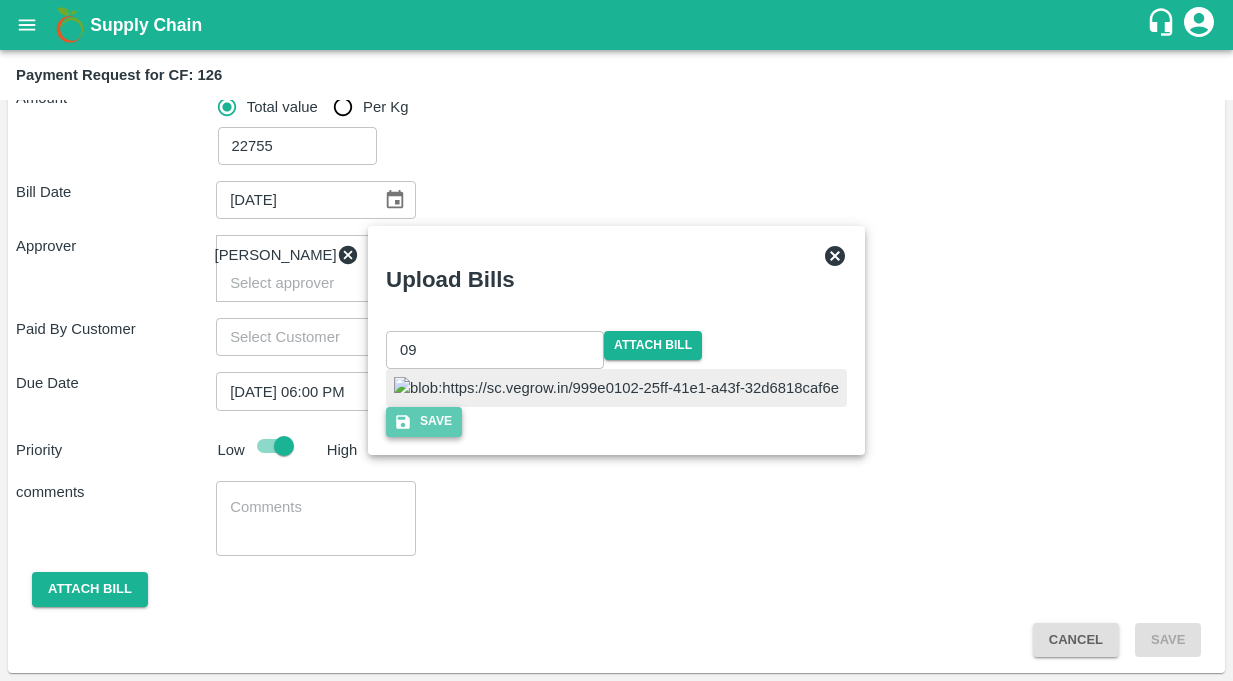 click on "Save" at bounding box center (424, 421) 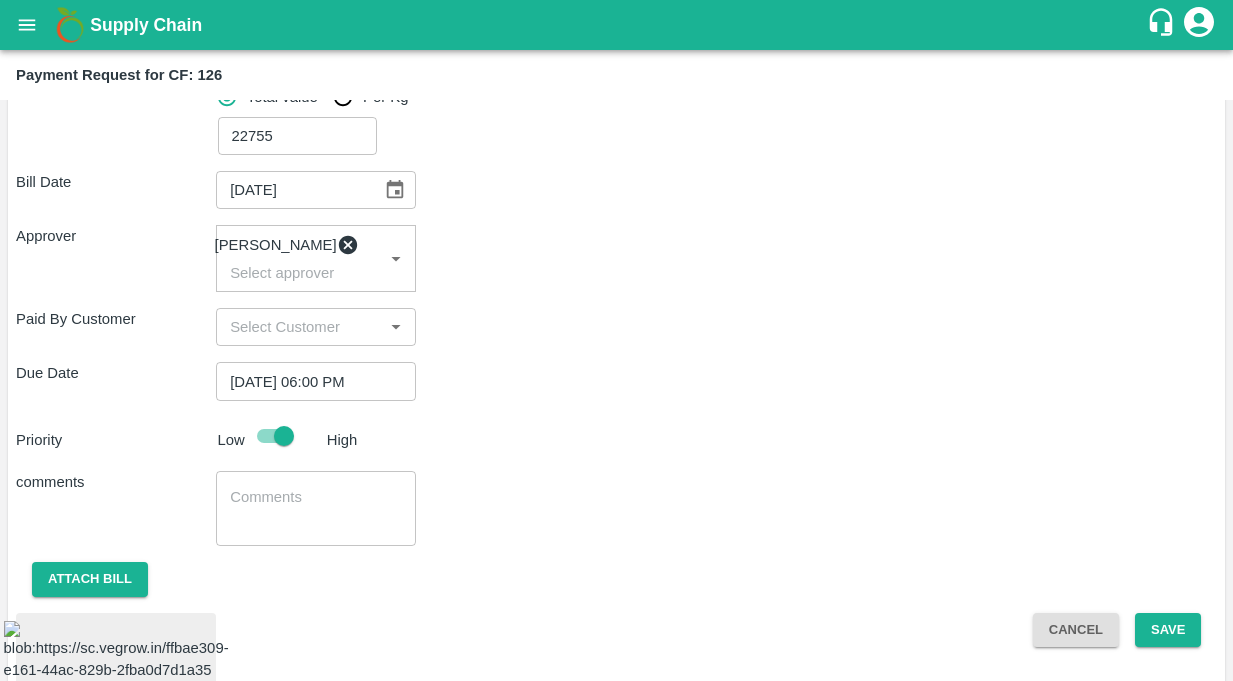 click on "Supply Chain" at bounding box center (616, 25) 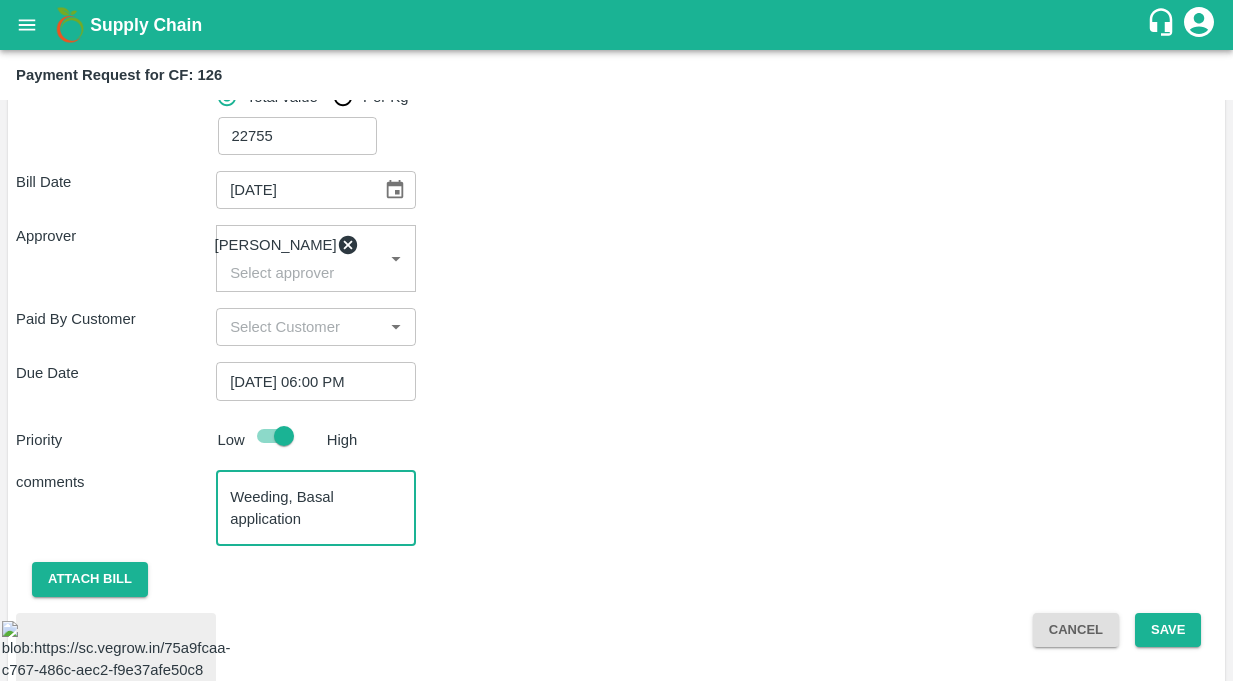 type on "Weeding, Basal application" 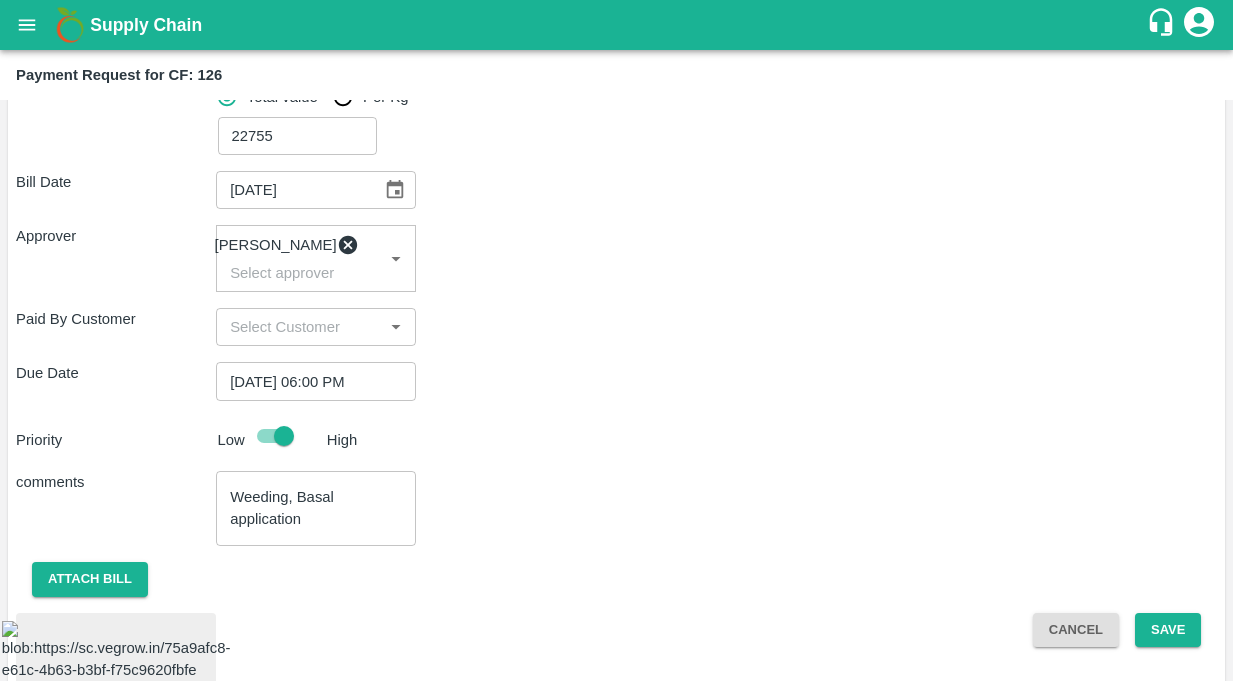 scroll, scrollTop: 444, scrollLeft: 0, axis: vertical 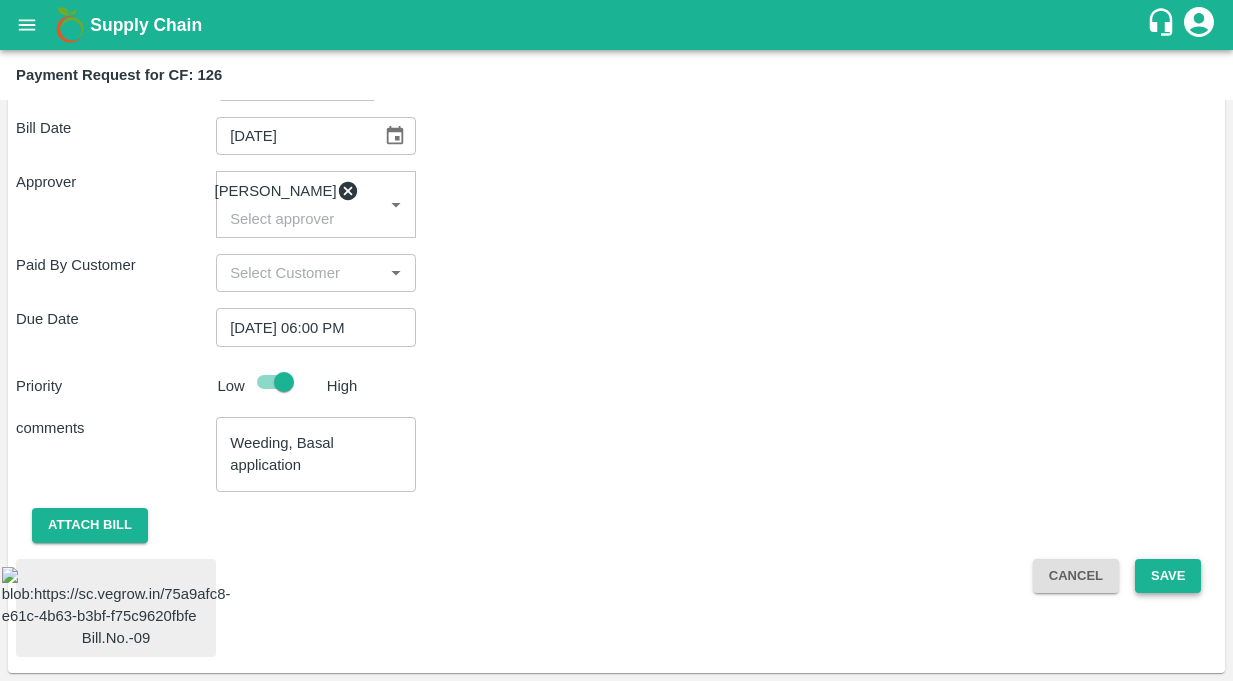click on "Save" at bounding box center [1168, 576] 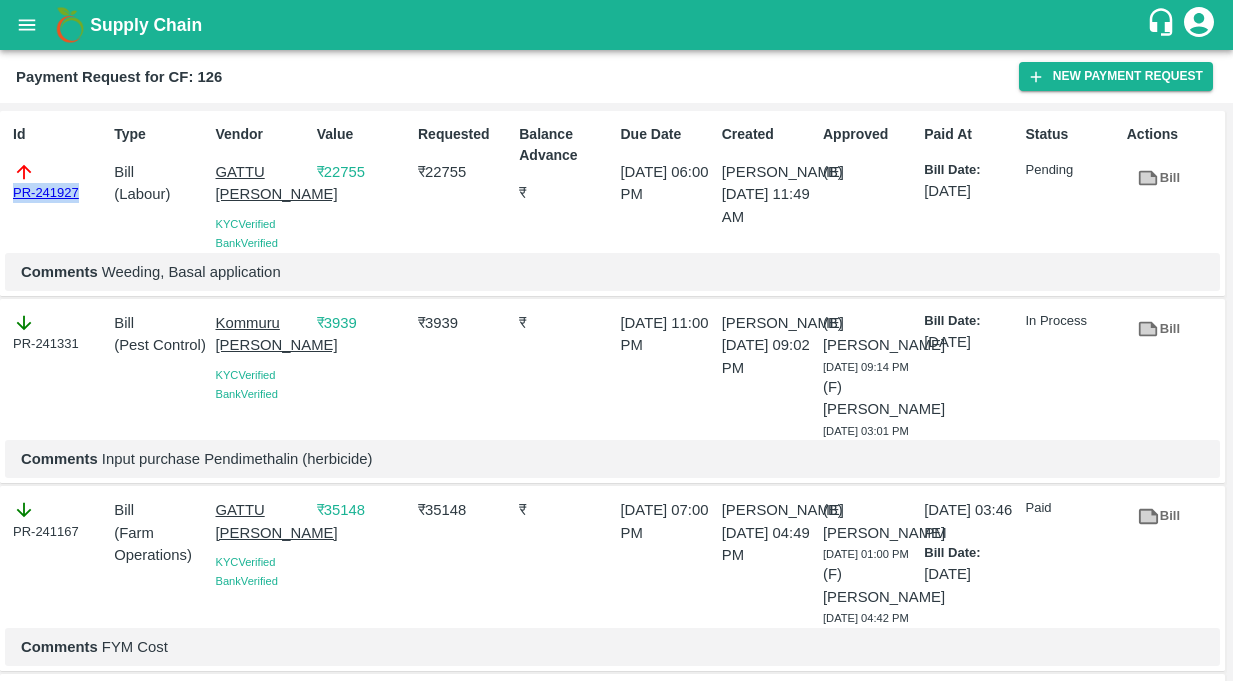drag, startPoint x: 92, startPoint y: 198, endPoint x: -16, endPoint y: 198, distance: 108 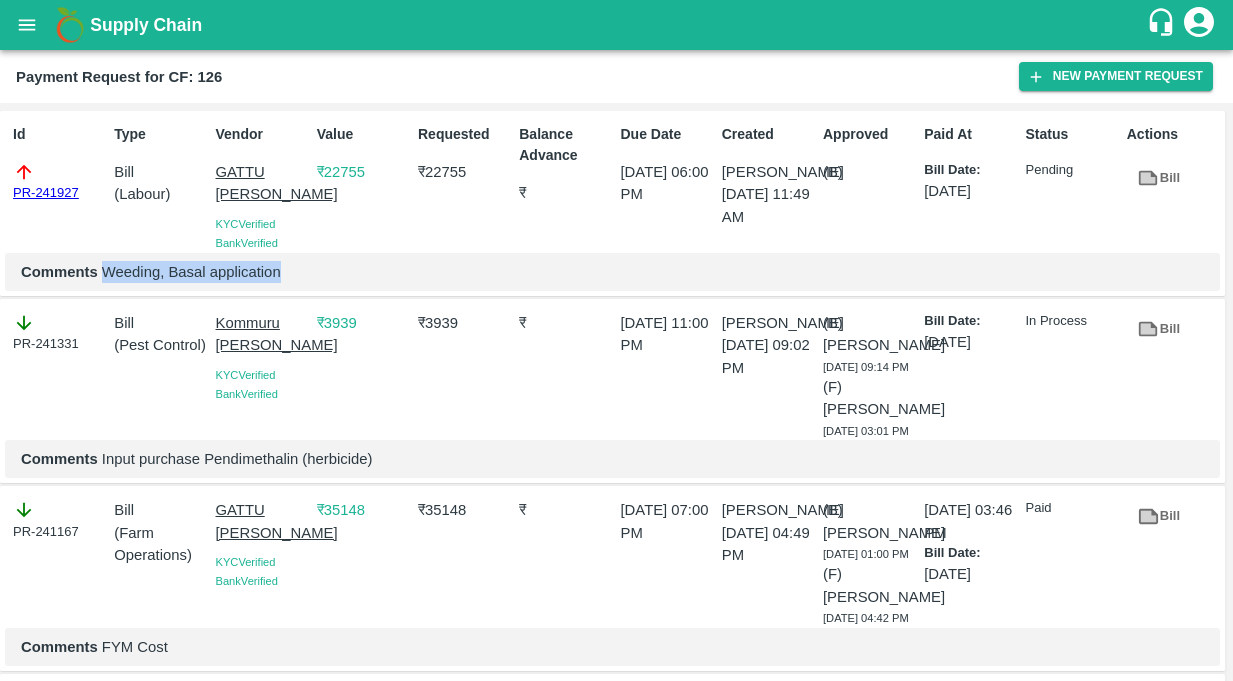 drag, startPoint x: 103, startPoint y: 297, endPoint x: 306, endPoint y: 297, distance: 203 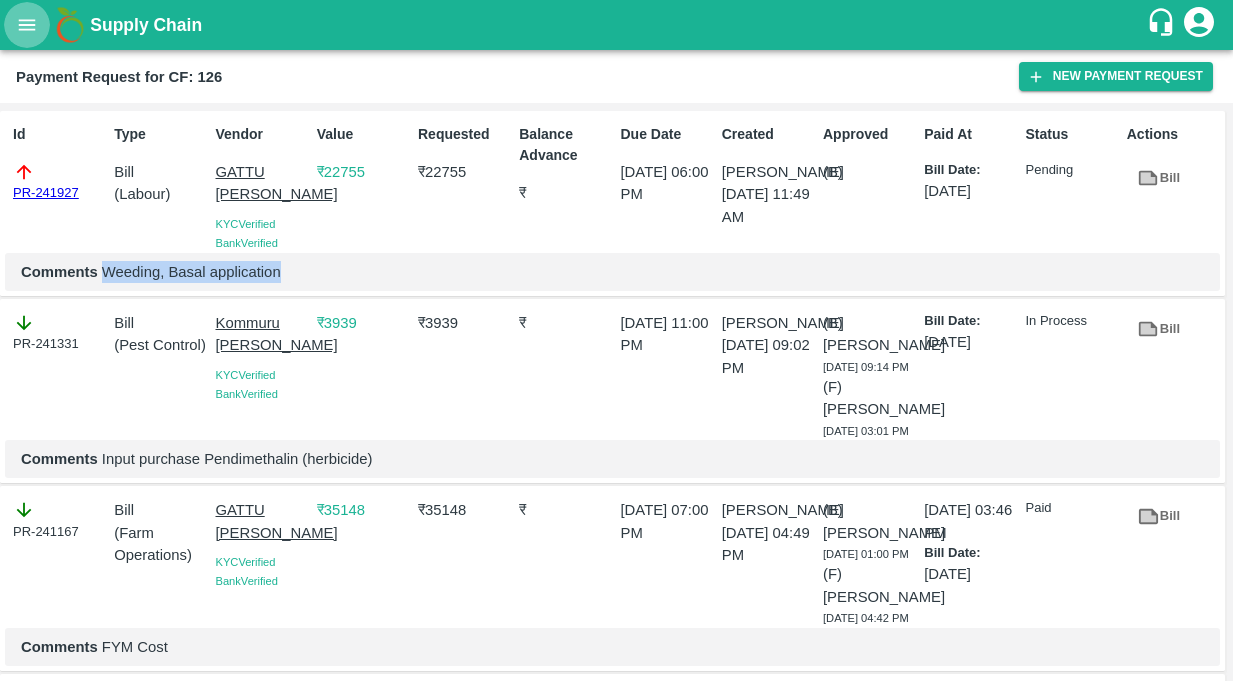 click 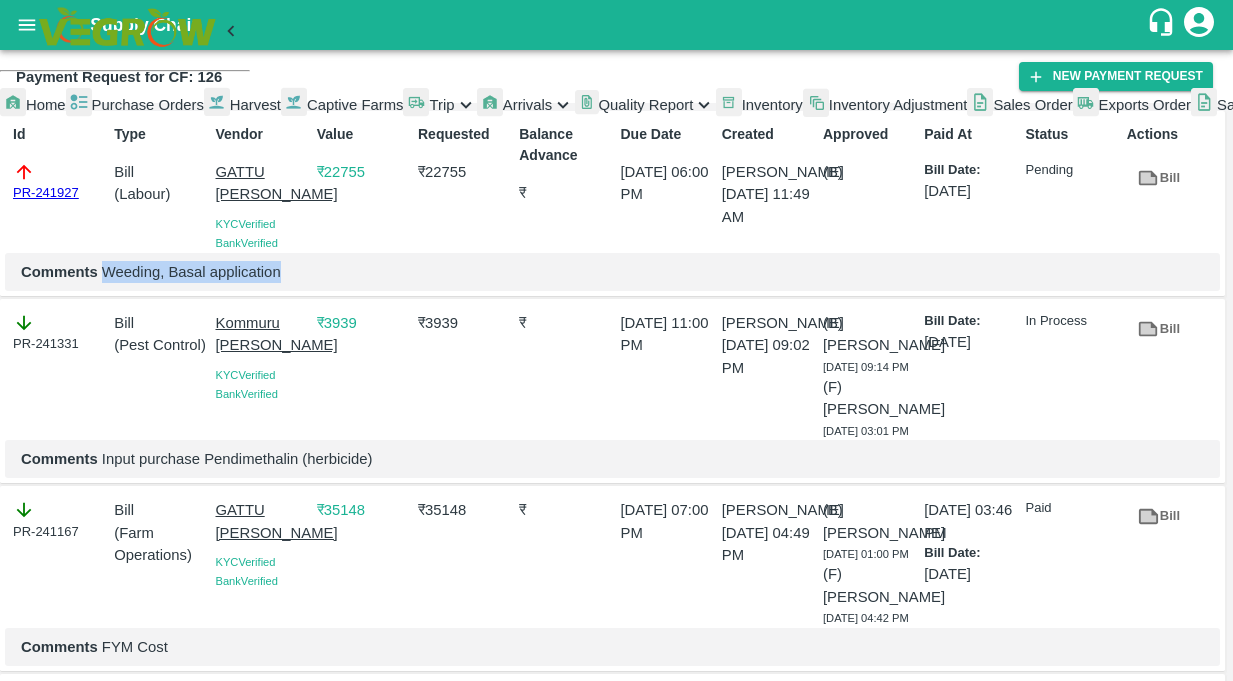 scroll, scrollTop: 458, scrollLeft: 0, axis: vertical 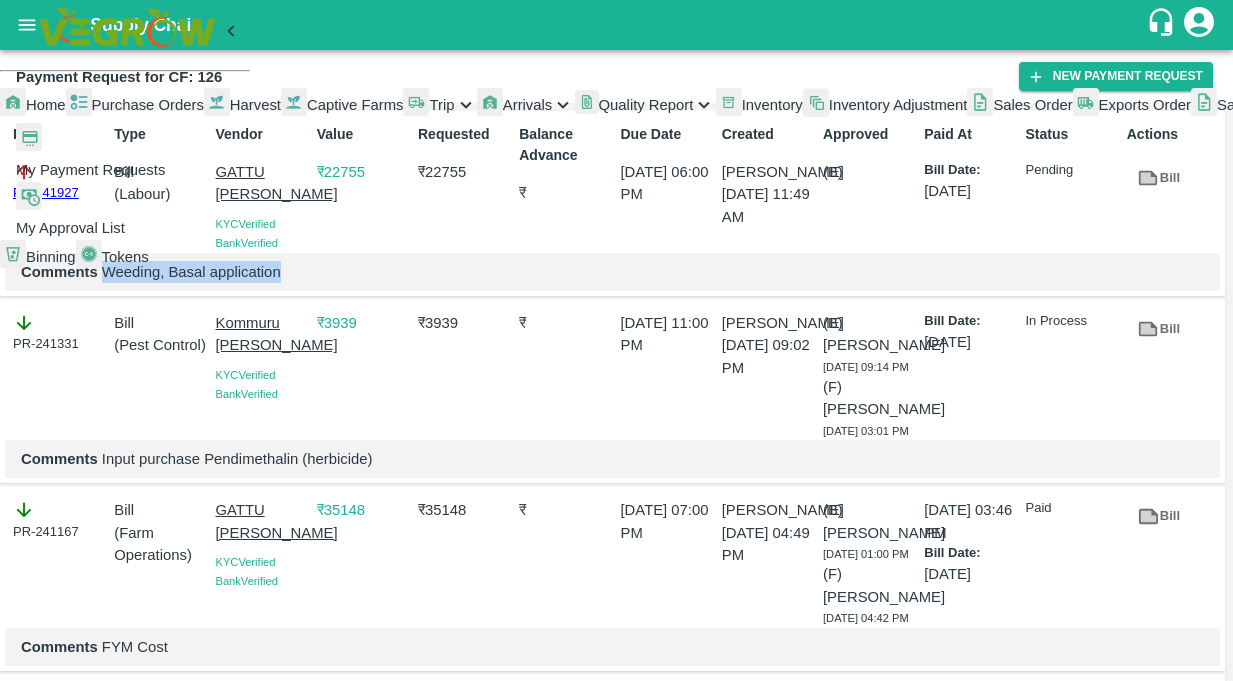 click on "My Payment Requests" at bounding box center (90, 170) 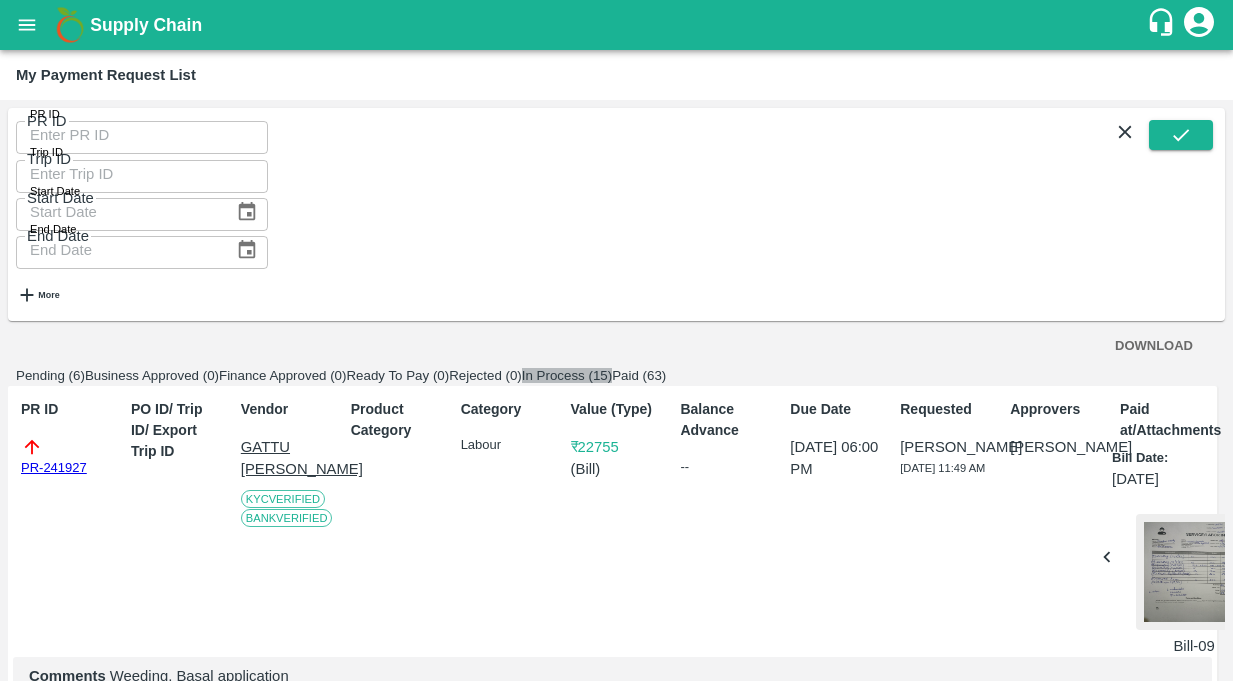 click on "In Process (15)" at bounding box center (567, 375) 